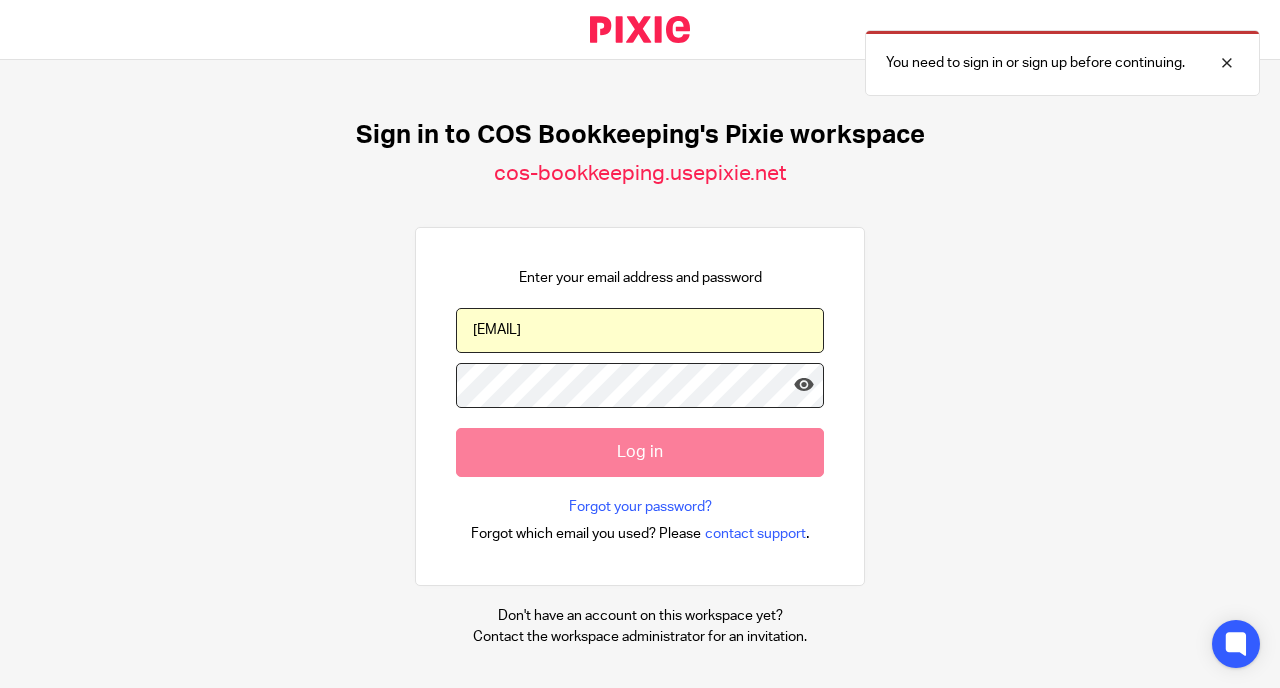 scroll, scrollTop: 0, scrollLeft: 0, axis: both 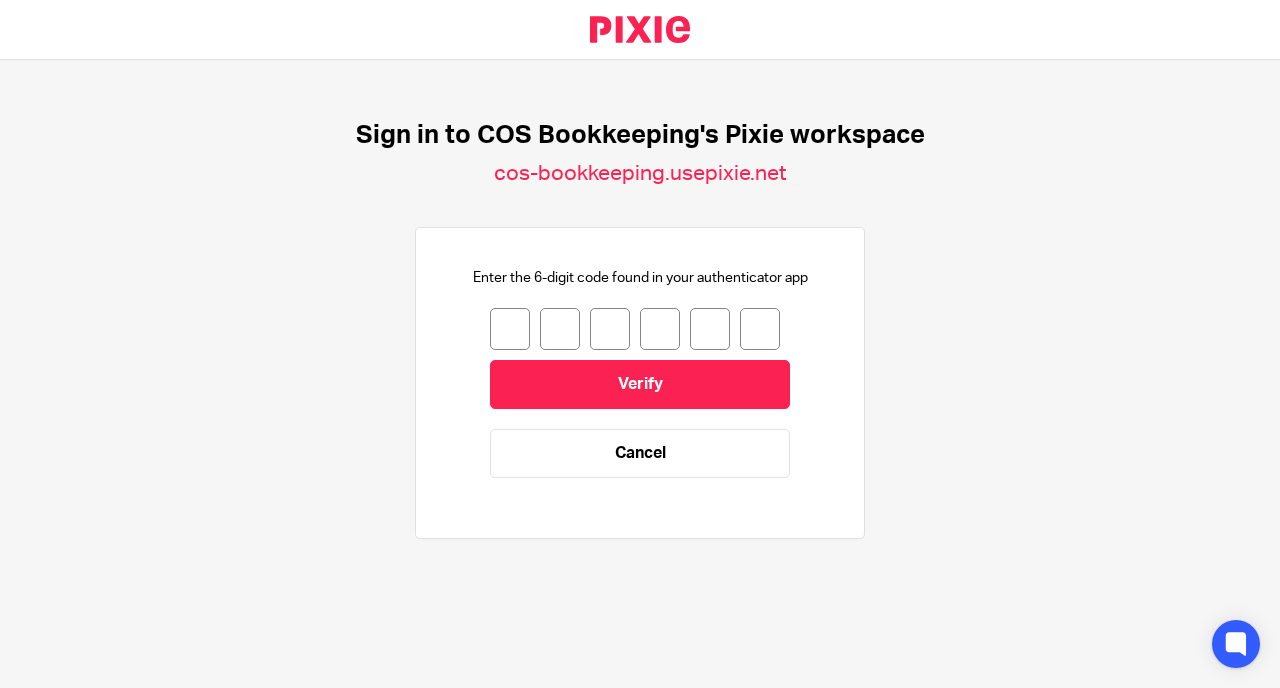 click at bounding box center (510, 329) 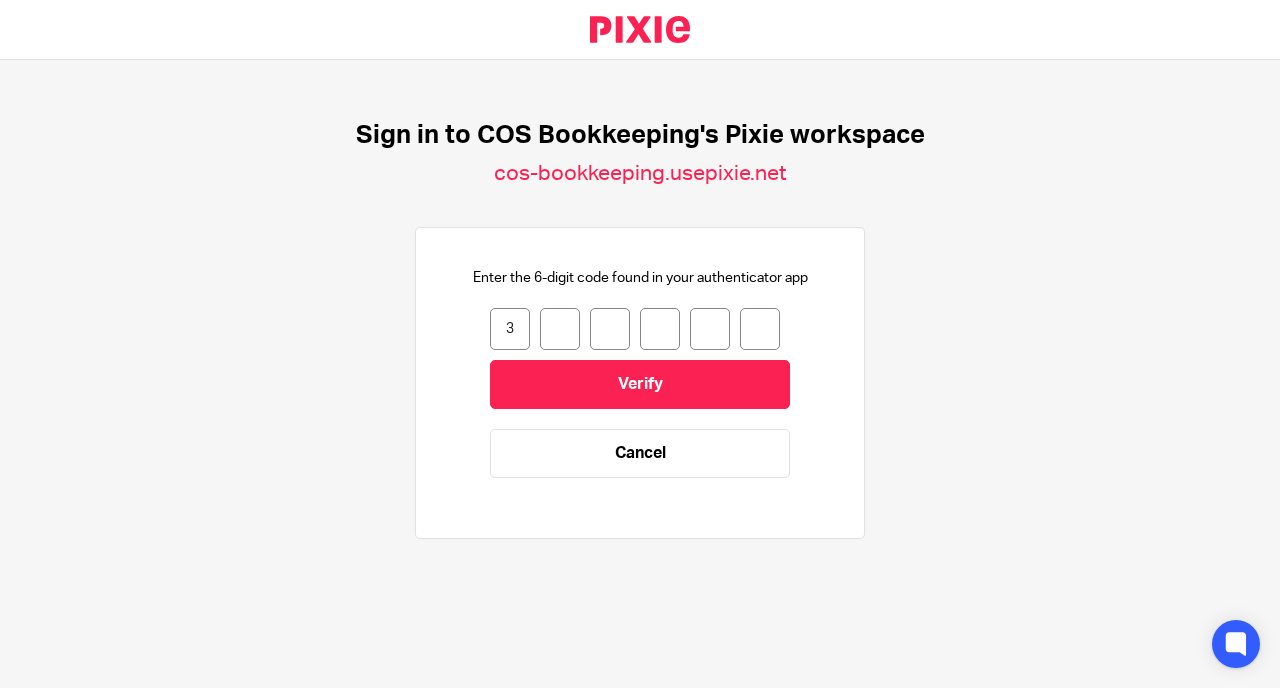 type on "2" 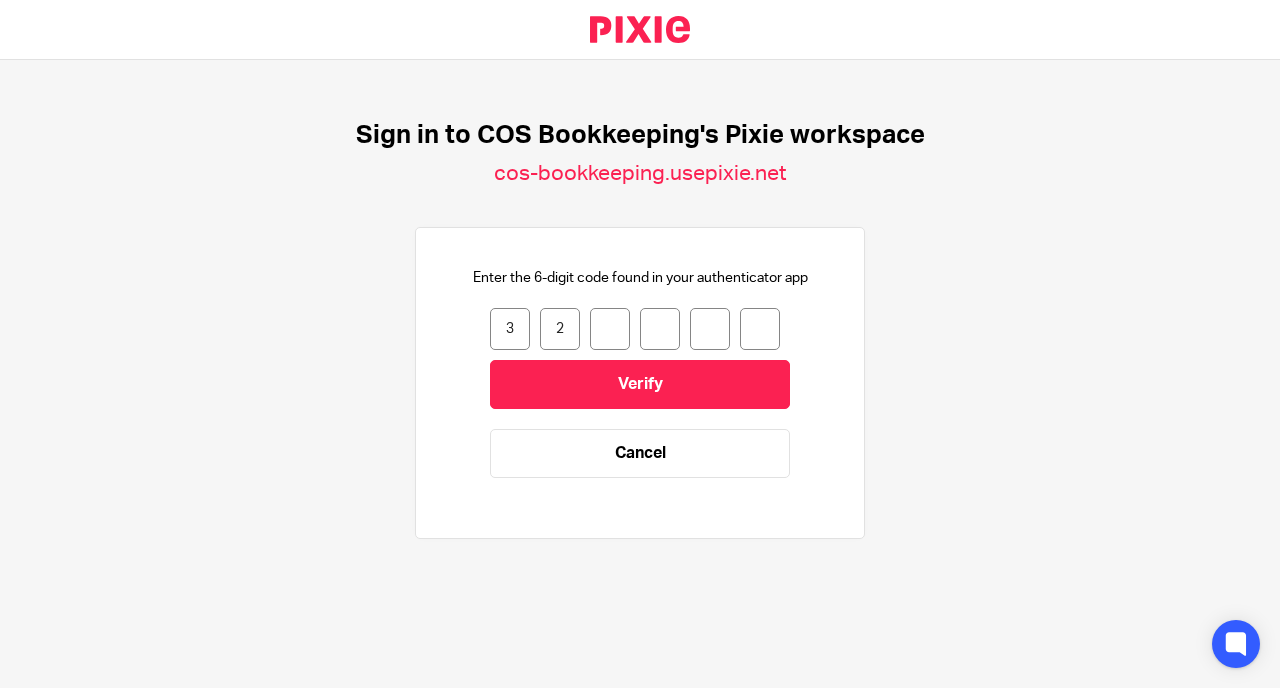 type on "2" 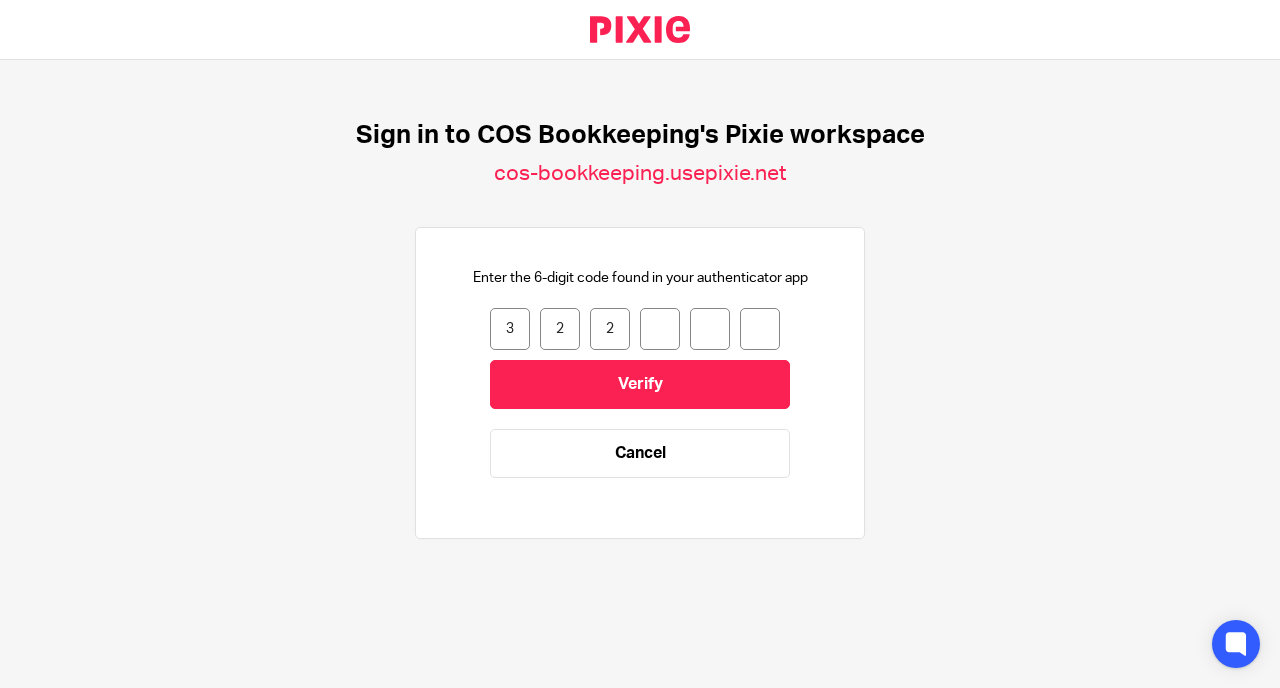 type on "2" 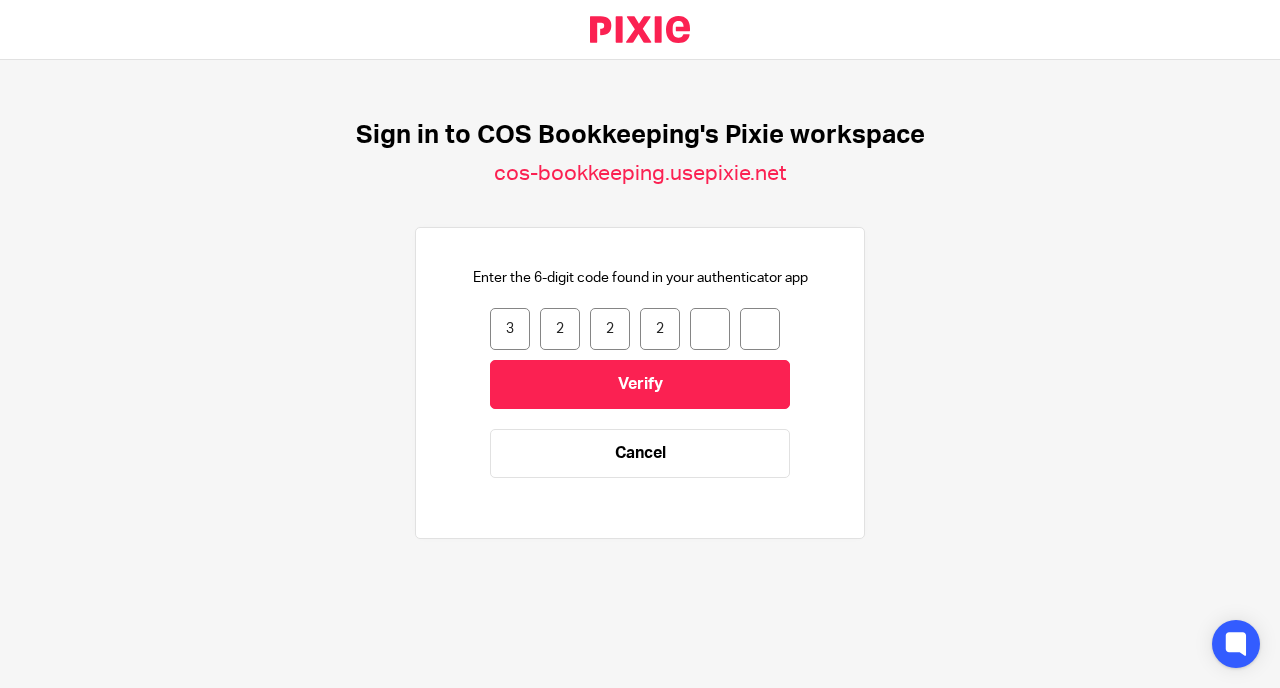 type on "9" 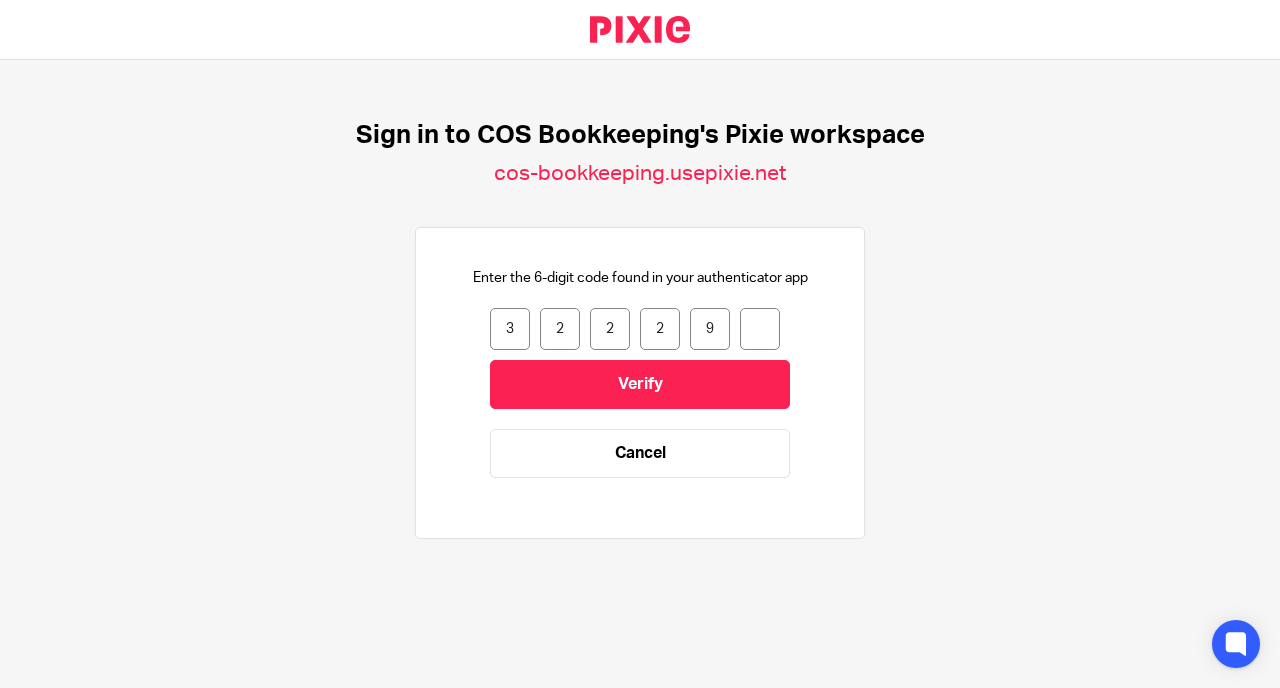 type on "7" 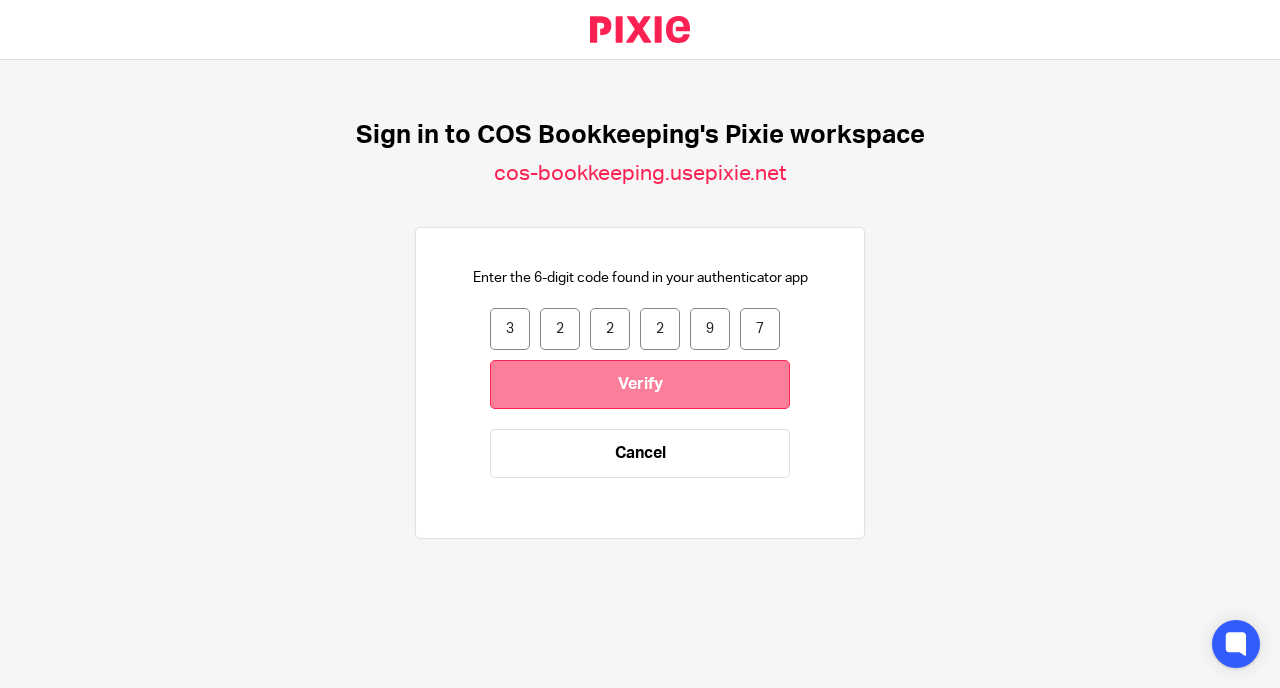 click on "Verify" at bounding box center (640, 384) 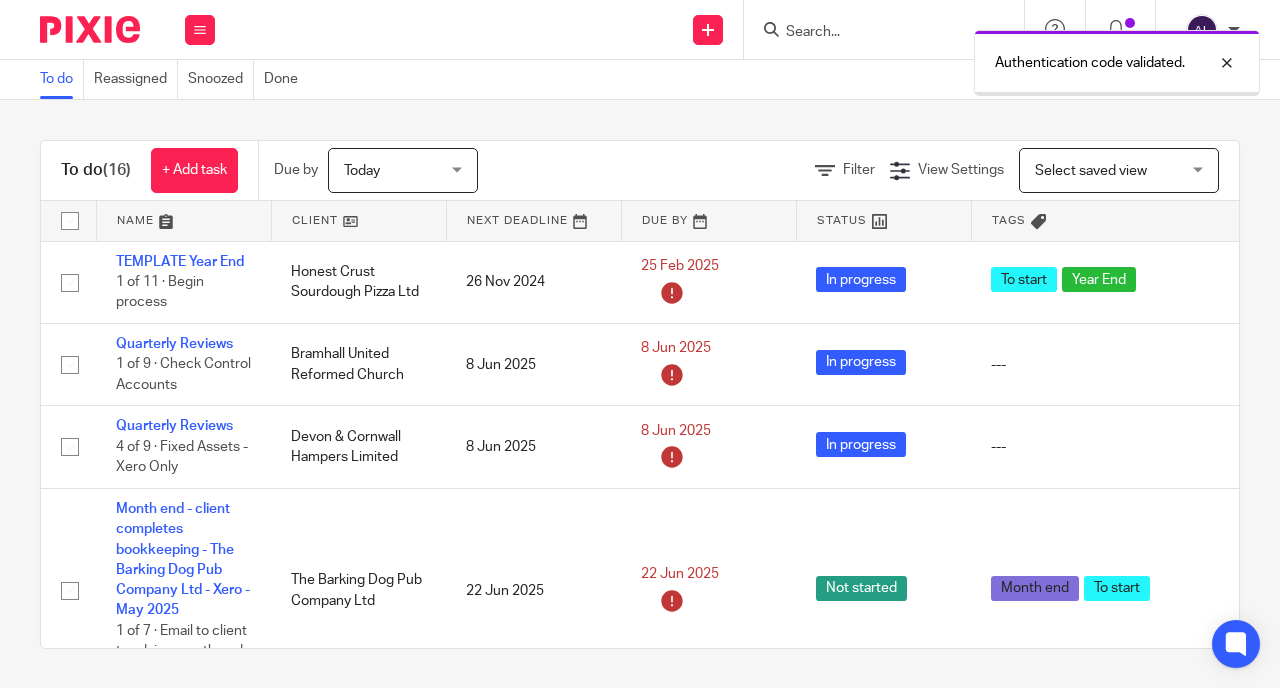 scroll, scrollTop: 0, scrollLeft: 0, axis: both 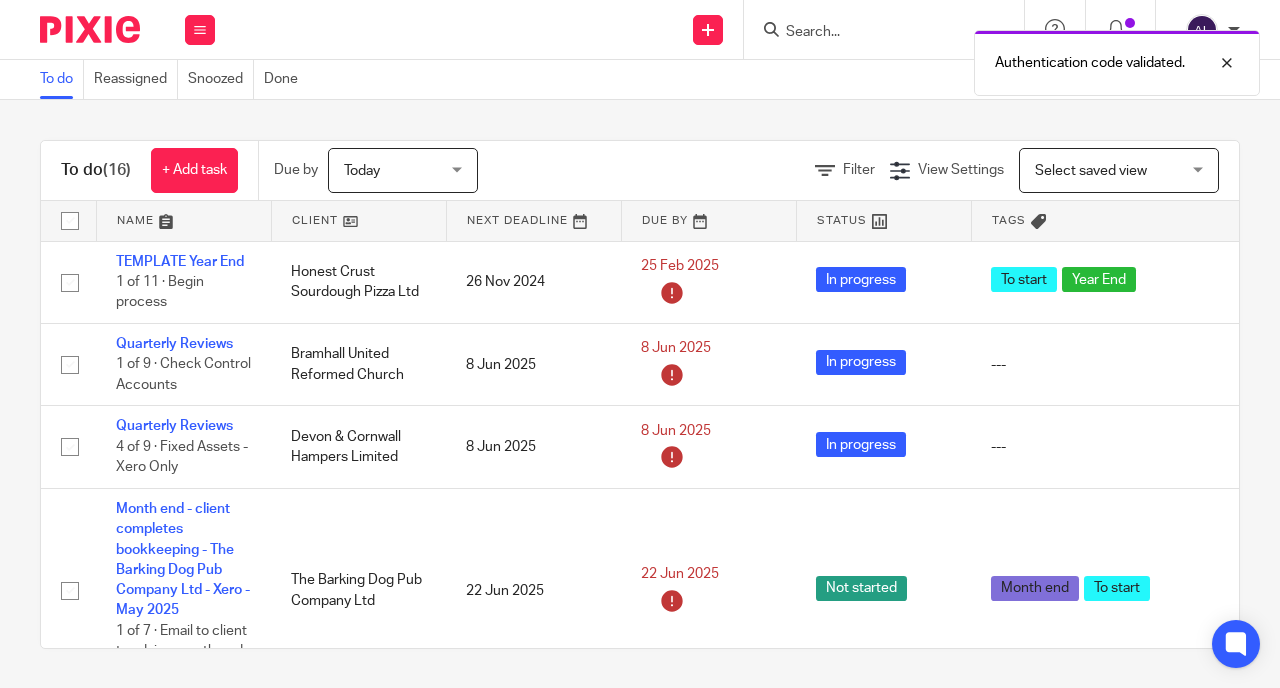 click at bounding box center (359, 221) 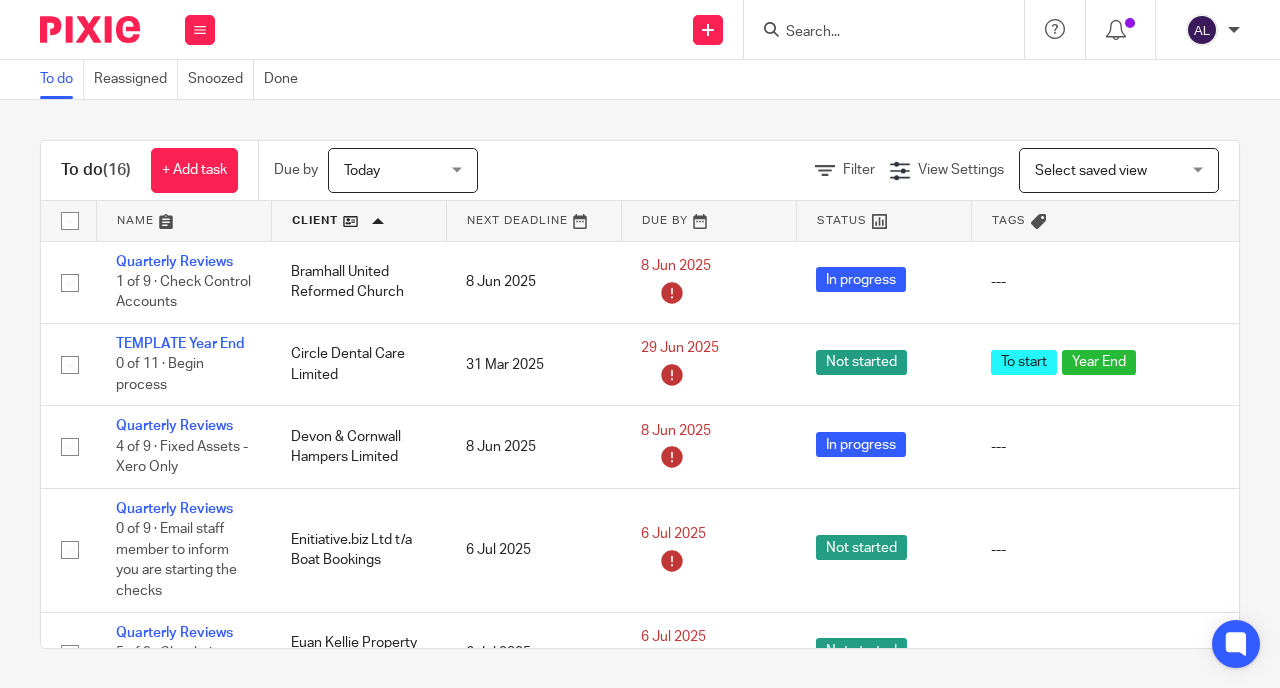 scroll, scrollTop: 0, scrollLeft: 0, axis: both 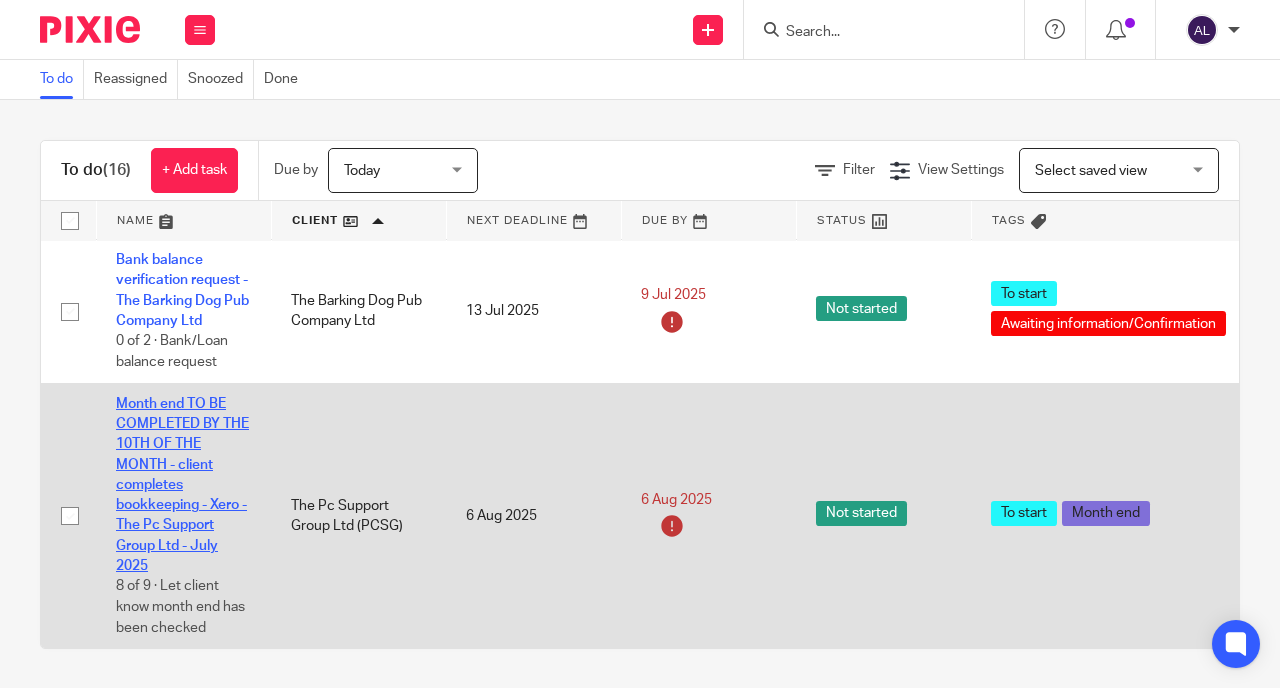 click on "Month end TO BE COMPLETED BY THE 10TH OF THE MONTH - client completes bookkeeping - Xero - The Pc Support Group Ltd - July 2025" at bounding box center (182, 485) 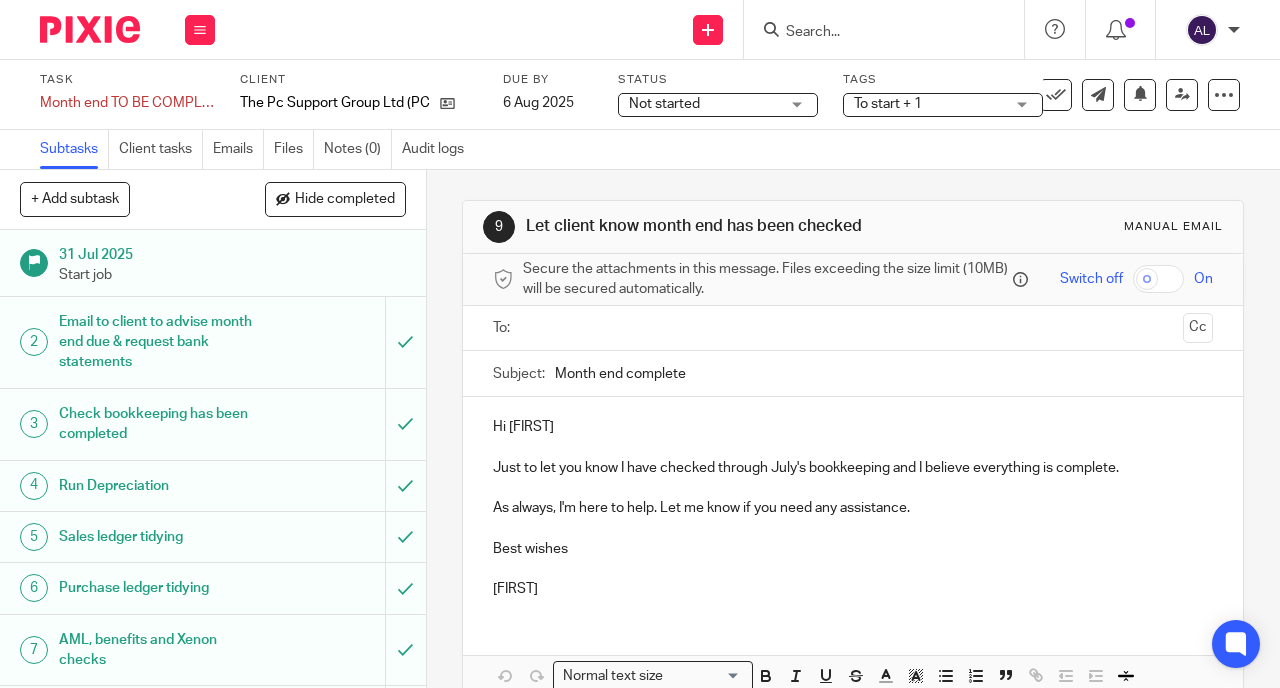 scroll, scrollTop: 0, scrollLeft: 0, axis: both 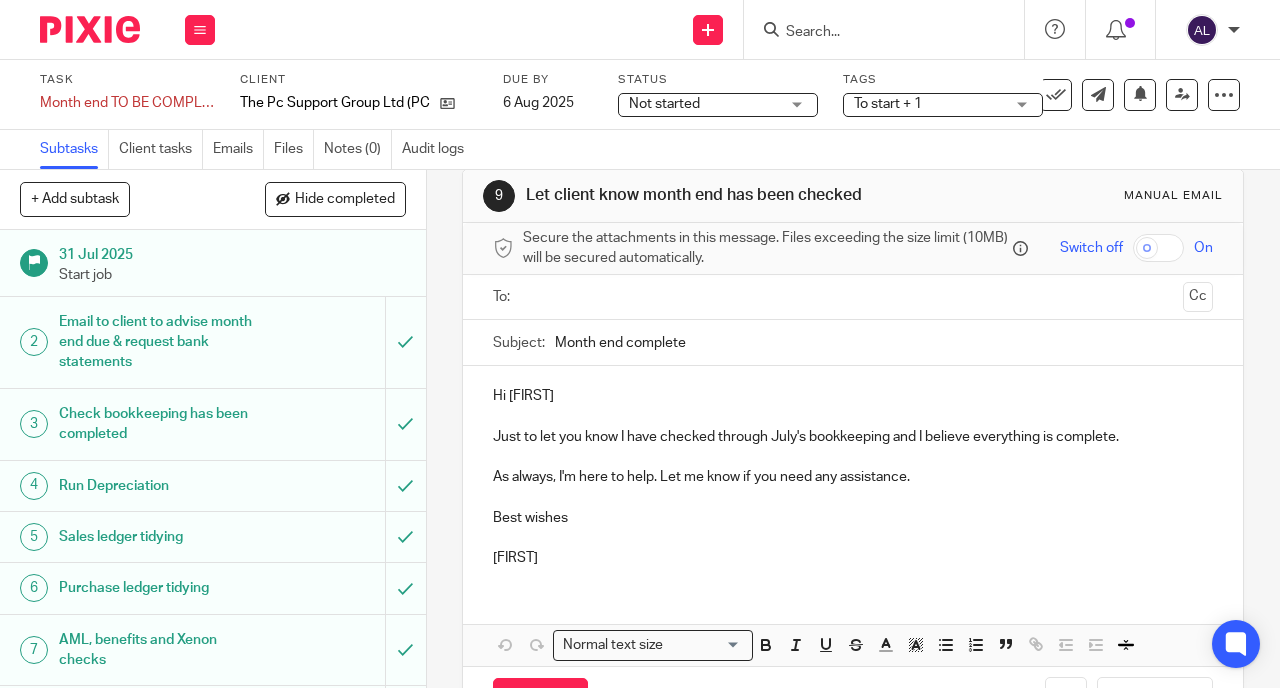 click at bounding box center (852, 297) 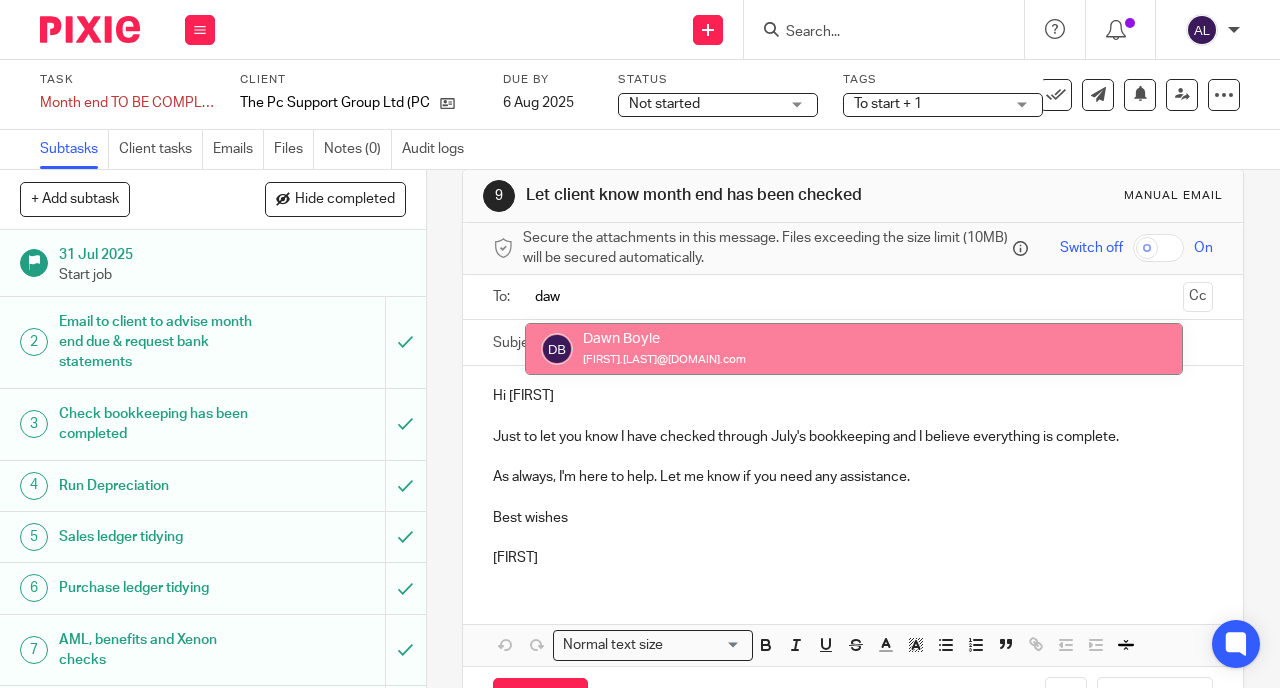 type on "daw" 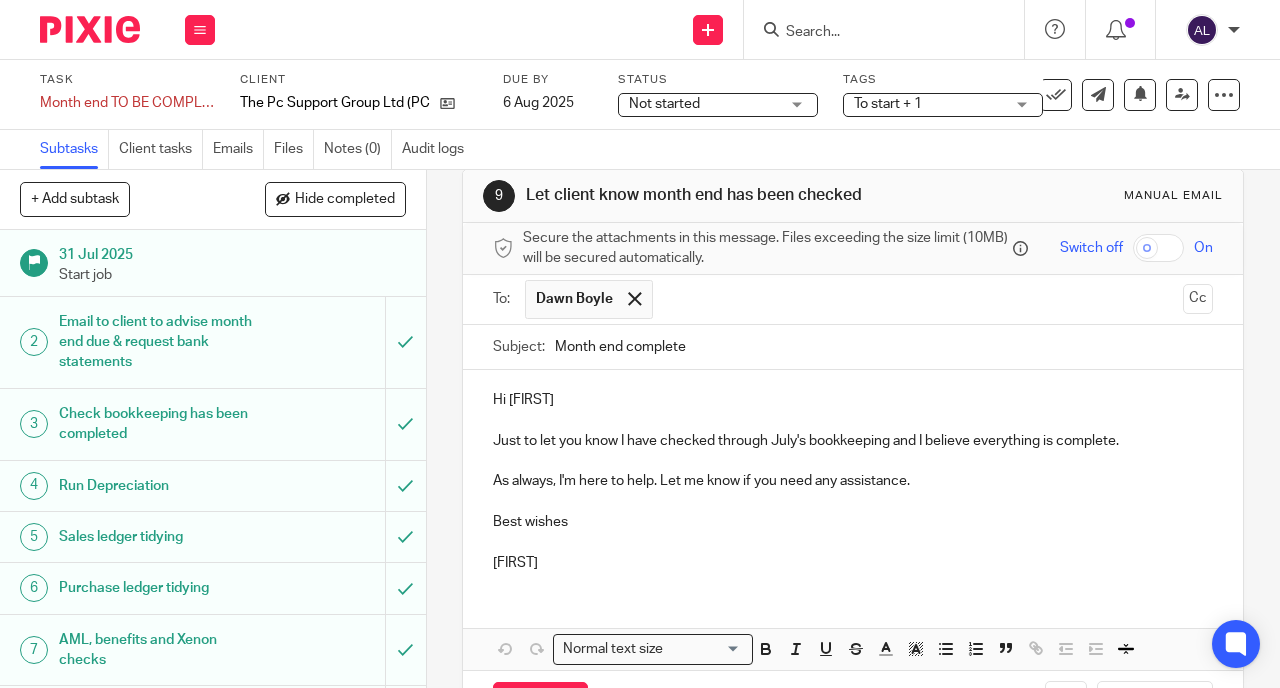 click on "Hi Stella" at bounding box center (853, 400) 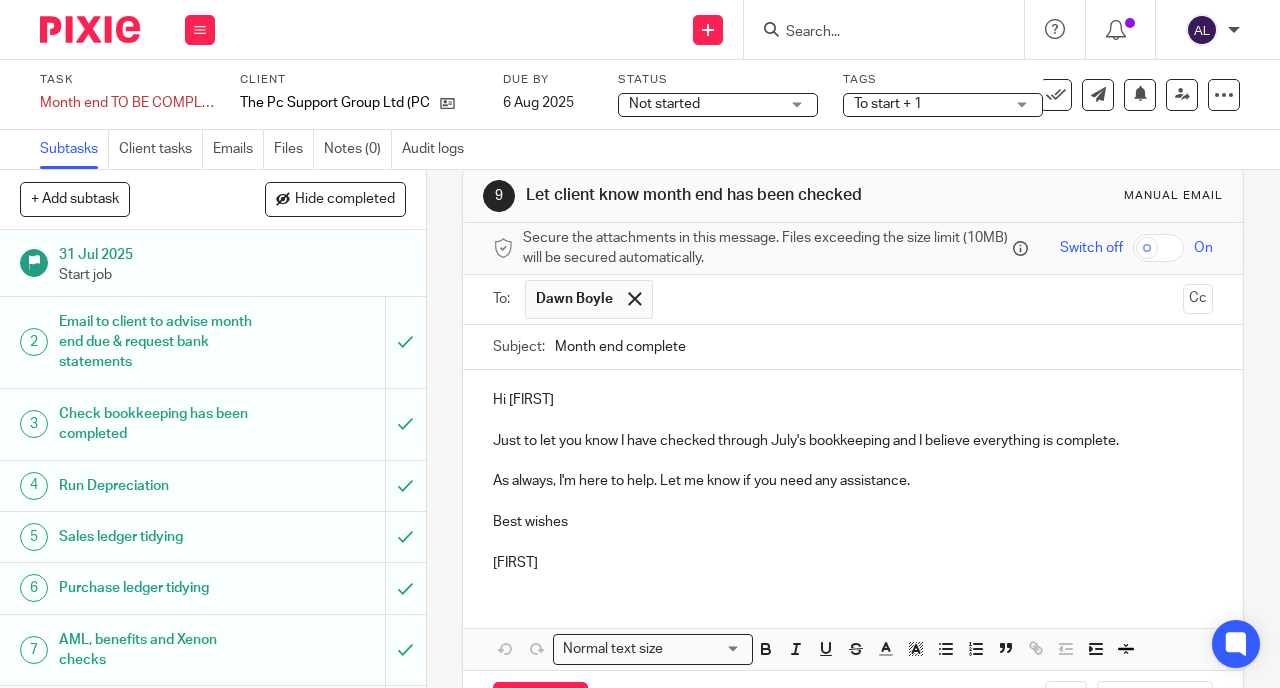 click on "Hi Stella" at bounding box center (853, 400) 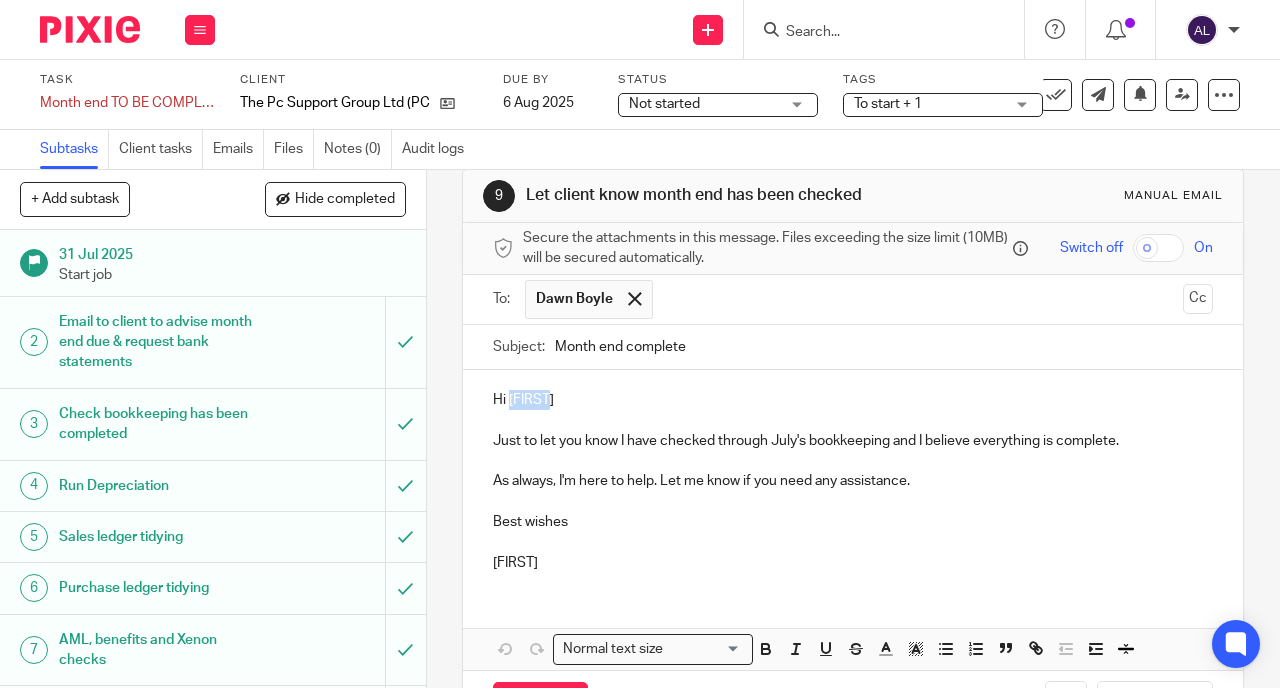 drag, startPoint x: 502, startPoint y: 403, endPoint x: 541, endPoint y: 403, distance: 39 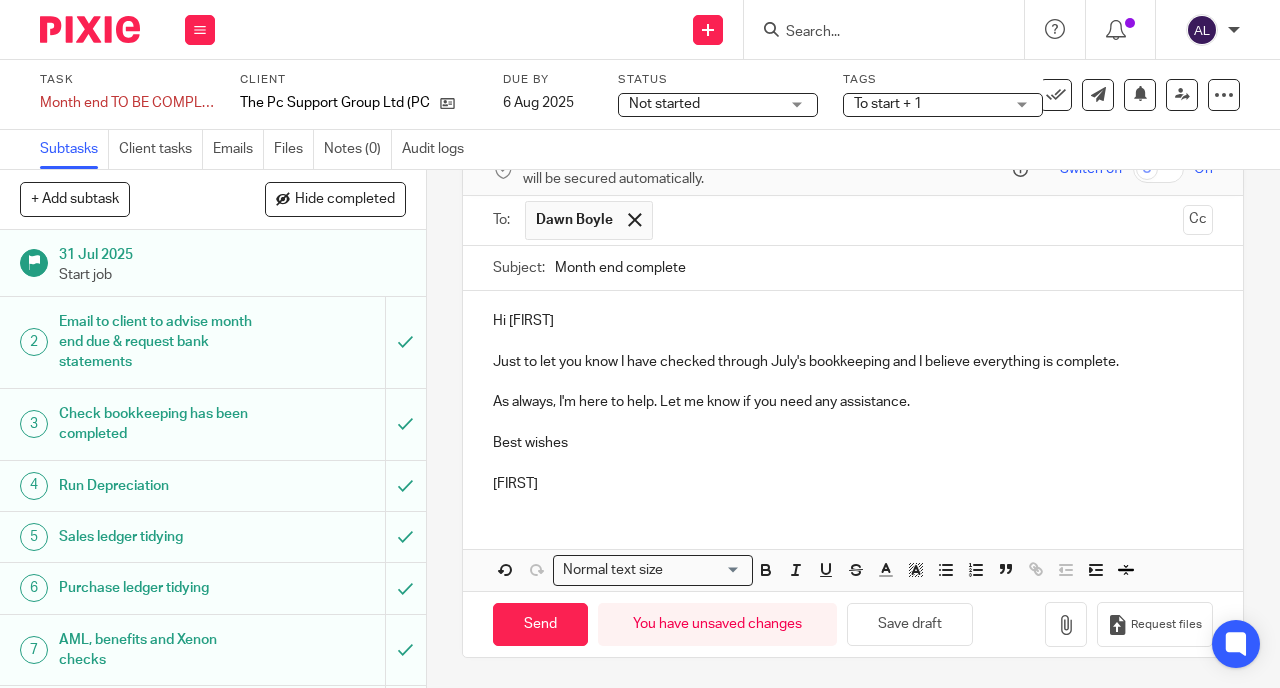 scroll, scrollTop: 116, scrollLeft: 0, axis: vertical 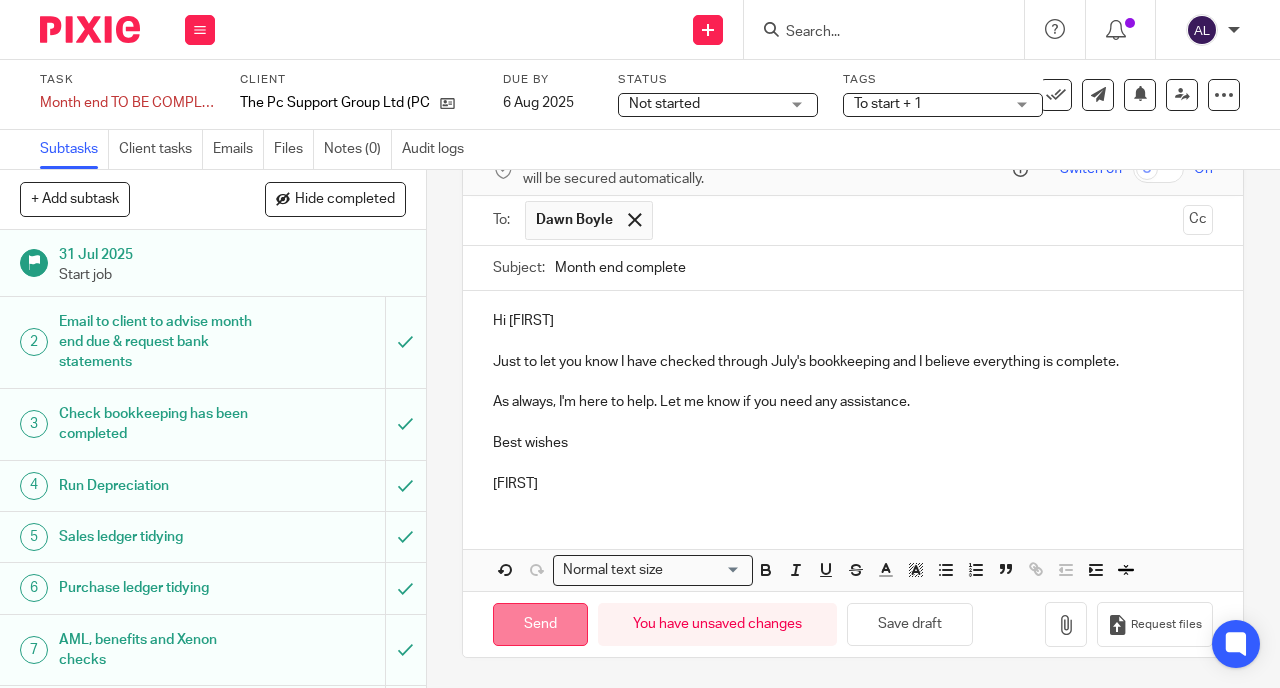 click on "Send" at bounding box center [540, 624] 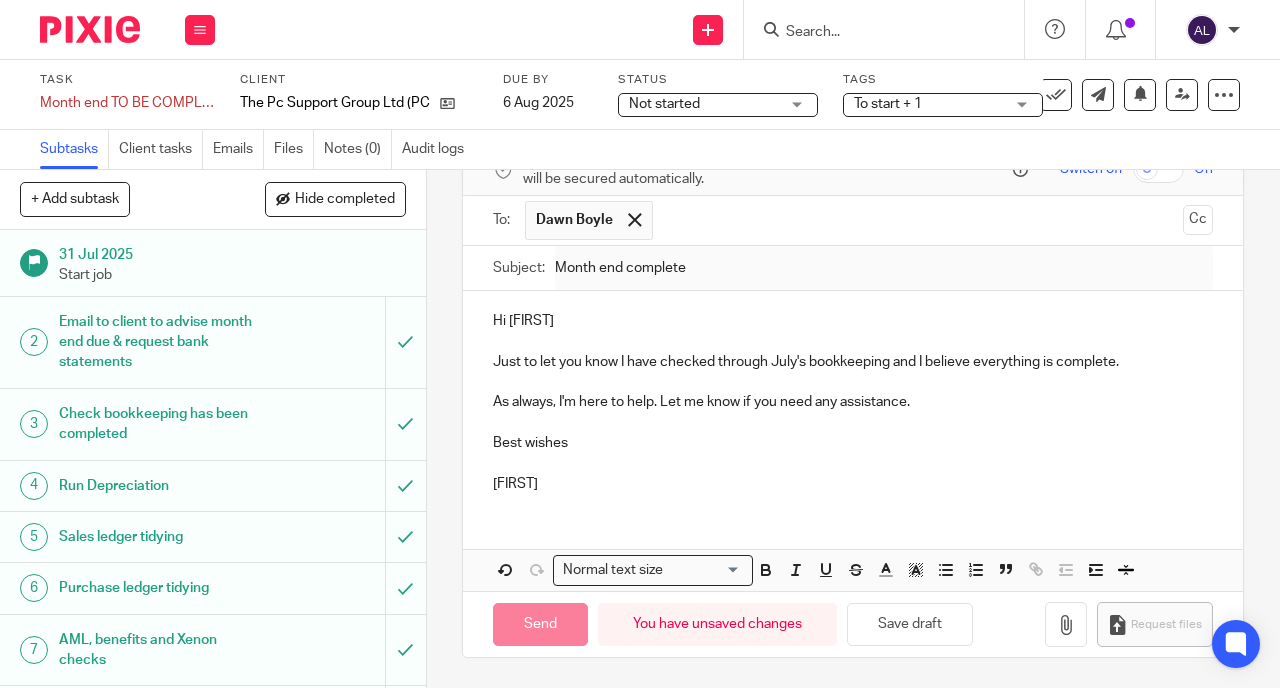 type on "Sent" 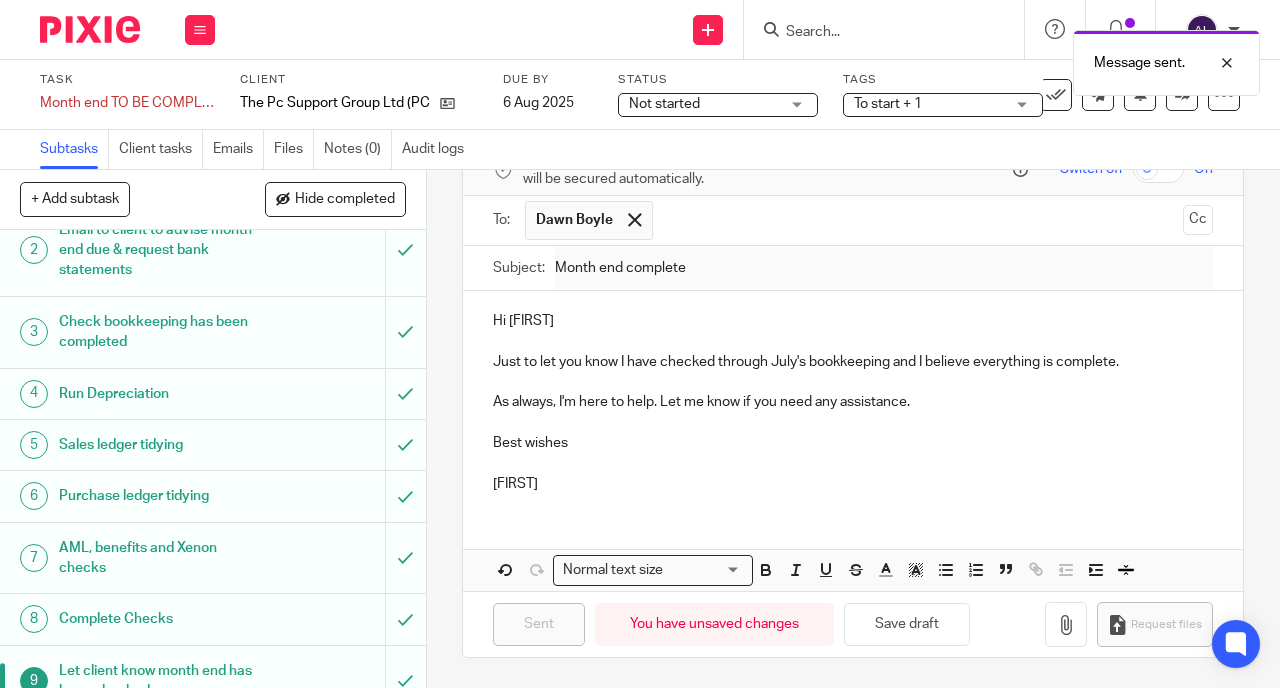 scroll, scrollTop: 121, scrollLeft: 0, axis: vertical 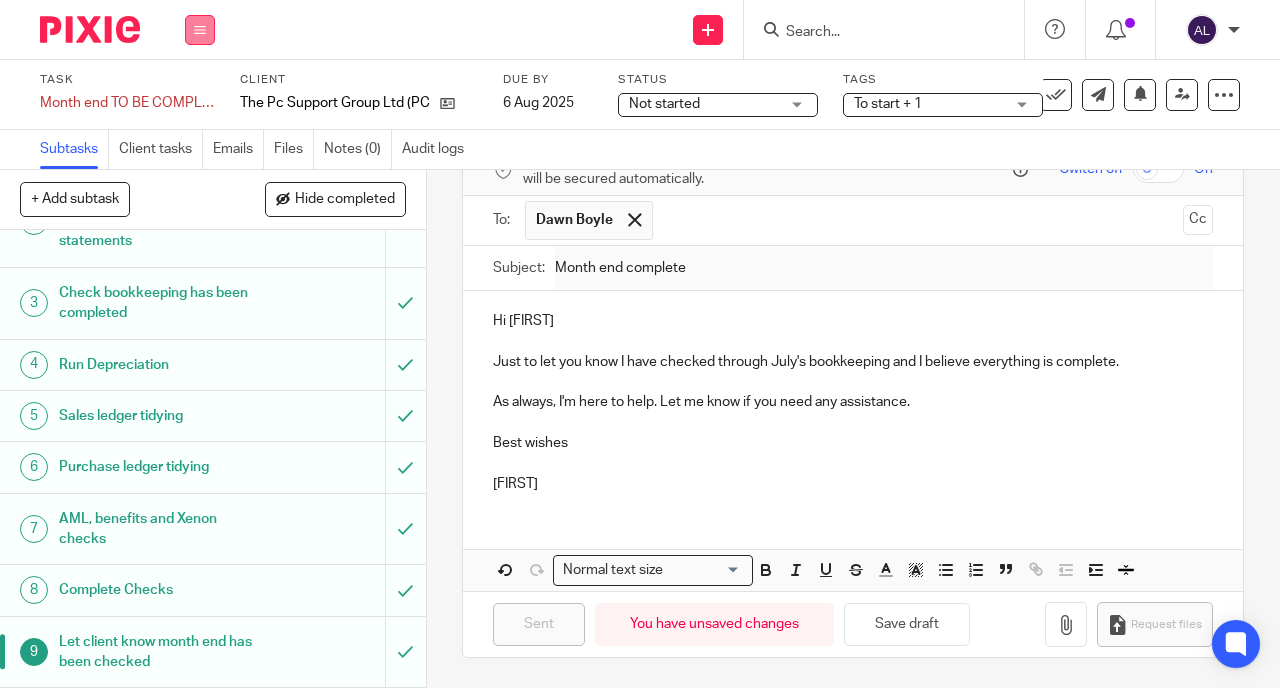 click at bounding box center [200, 30] 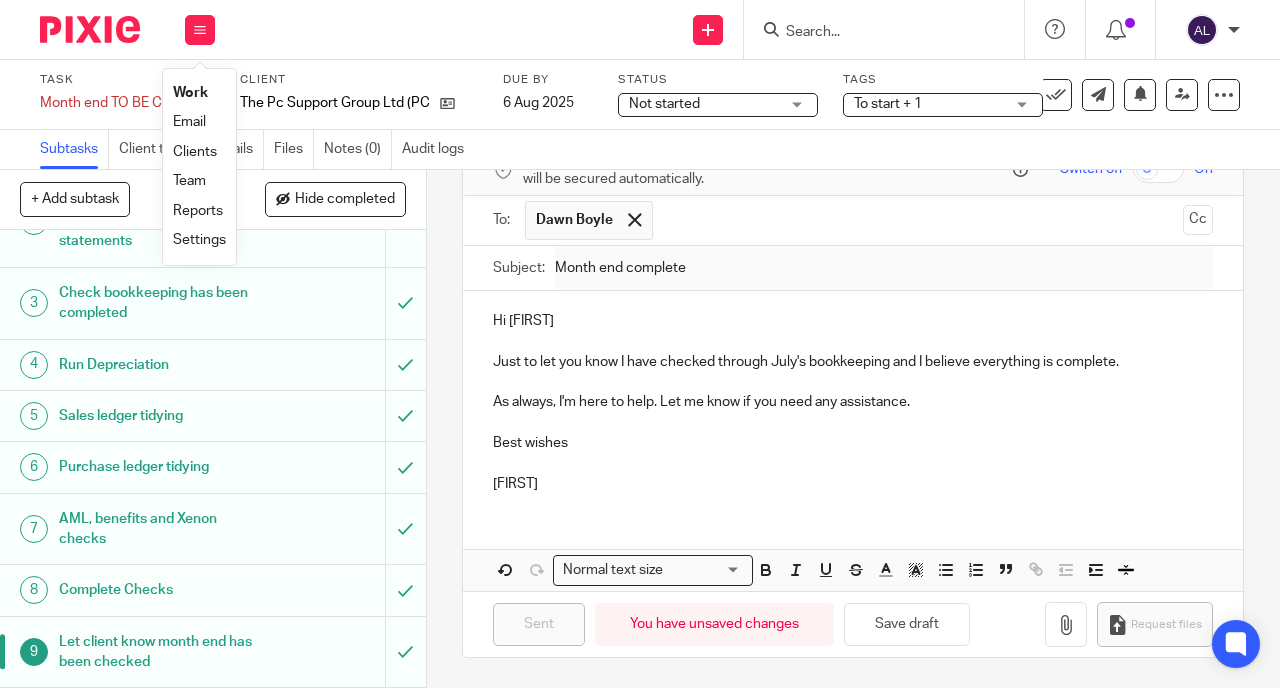 click on "Work" at bounding box center [190, 93] 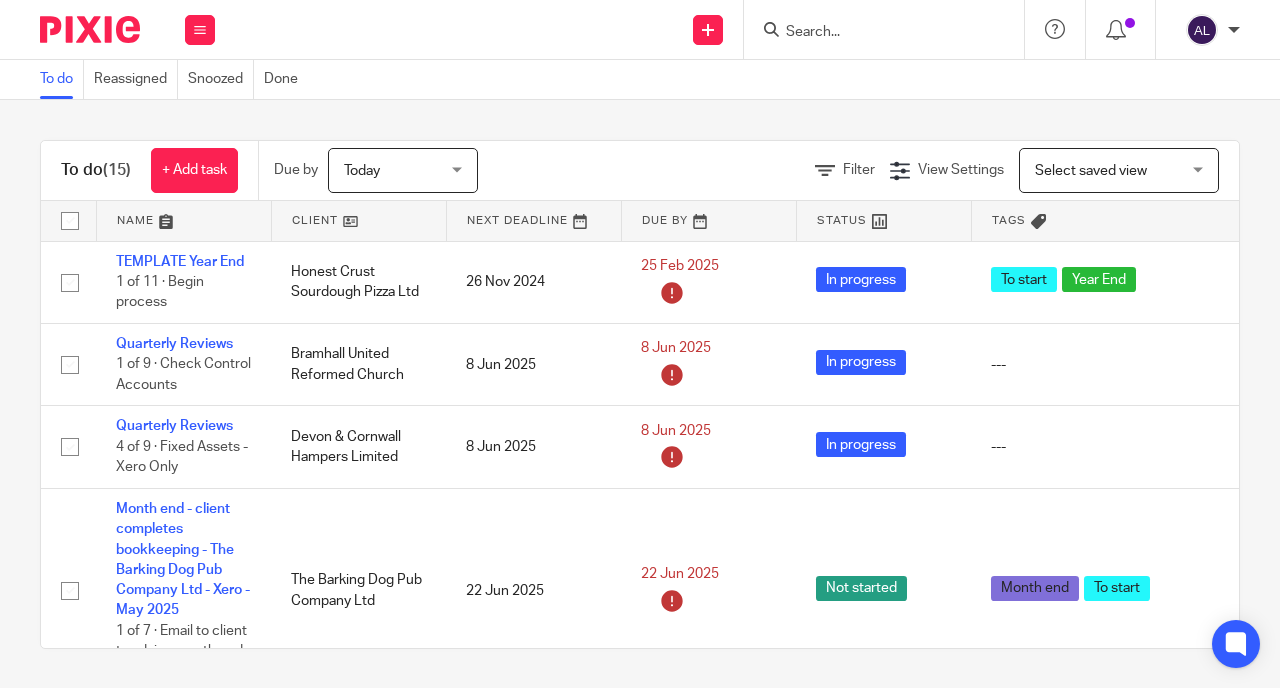 scroll, scrollTop: 0, scrollLeft: 0, axis: both 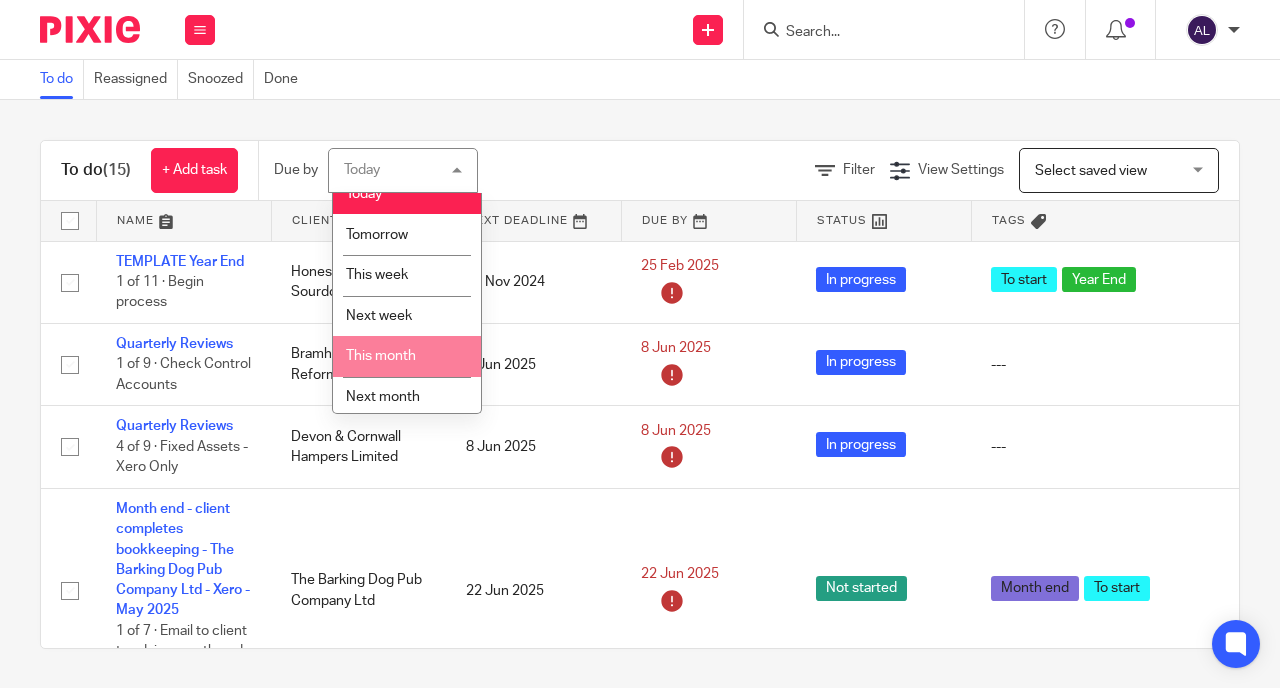 click on "This month" at bounding box center (407, 356) 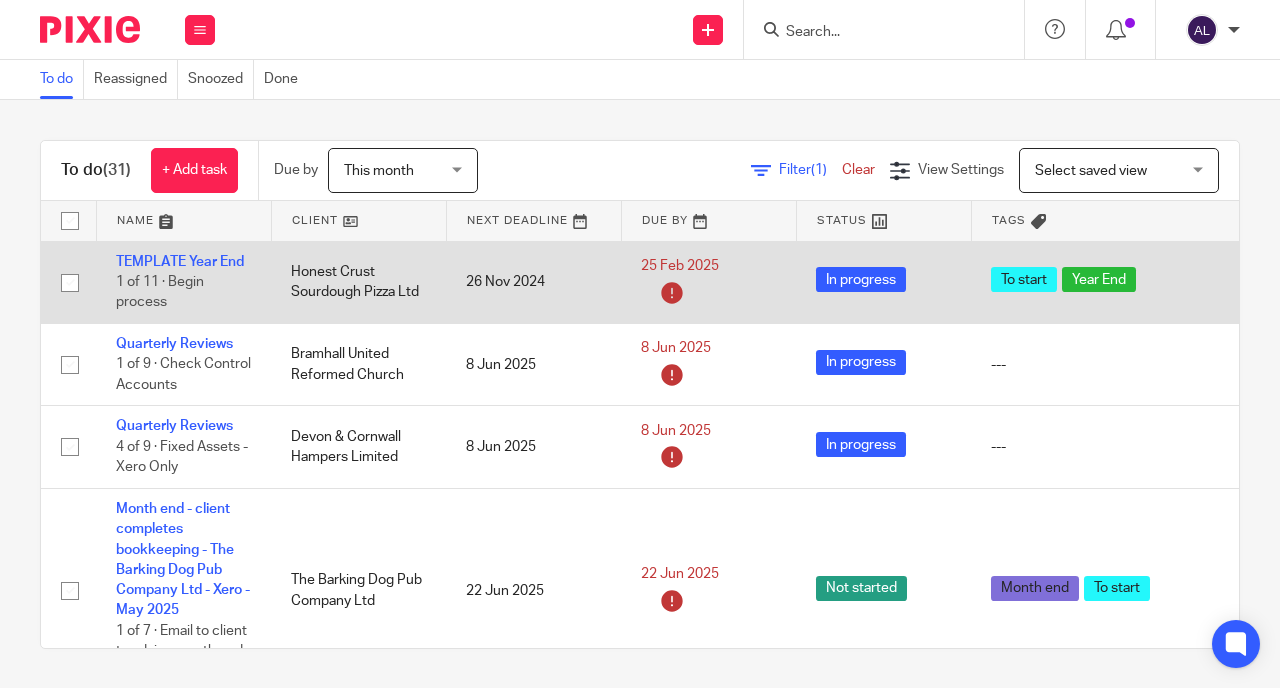scroll, scrollTop: 0, scrollLeft: 0, axis: both 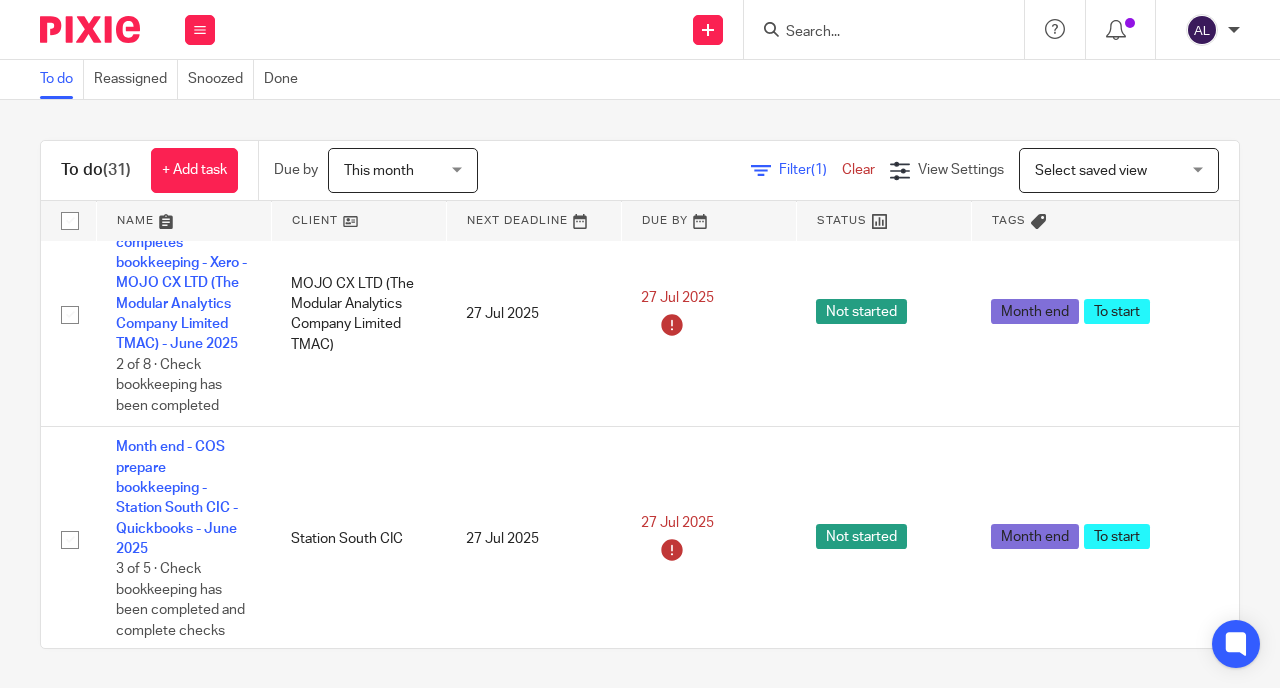 click at bounding box center (184, 221) 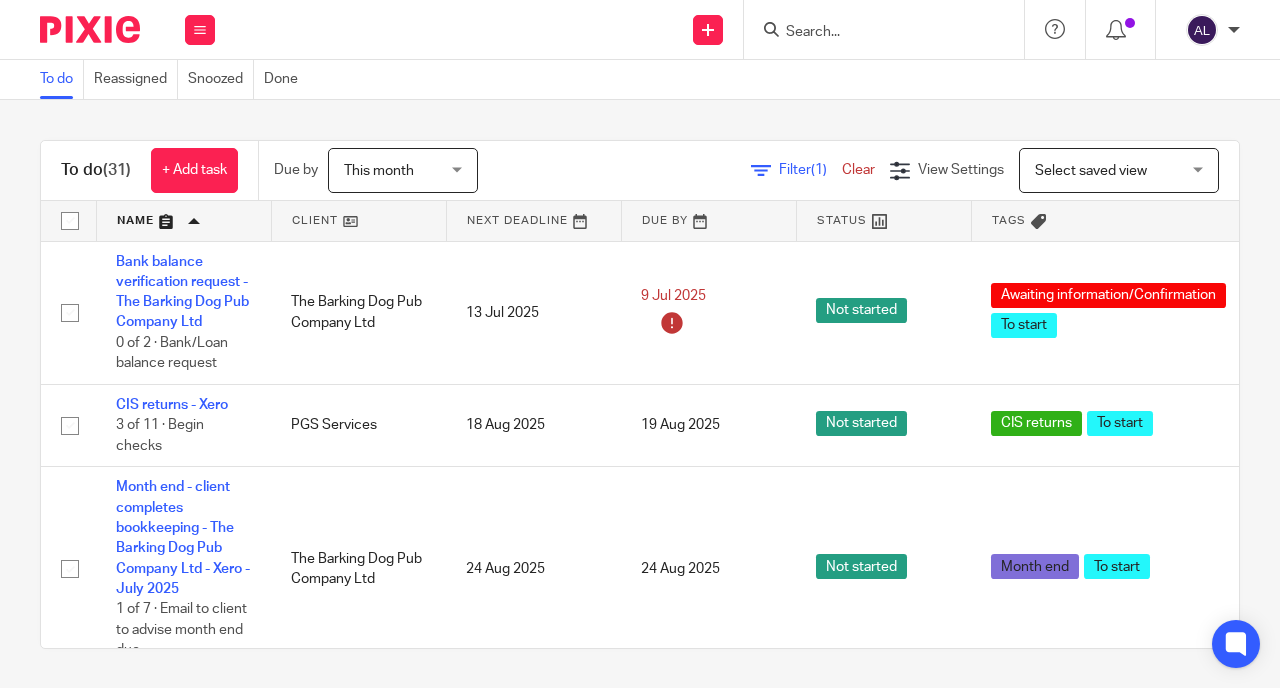 scroll, scrollTop: 0, scrollLeft: 0, axis: both 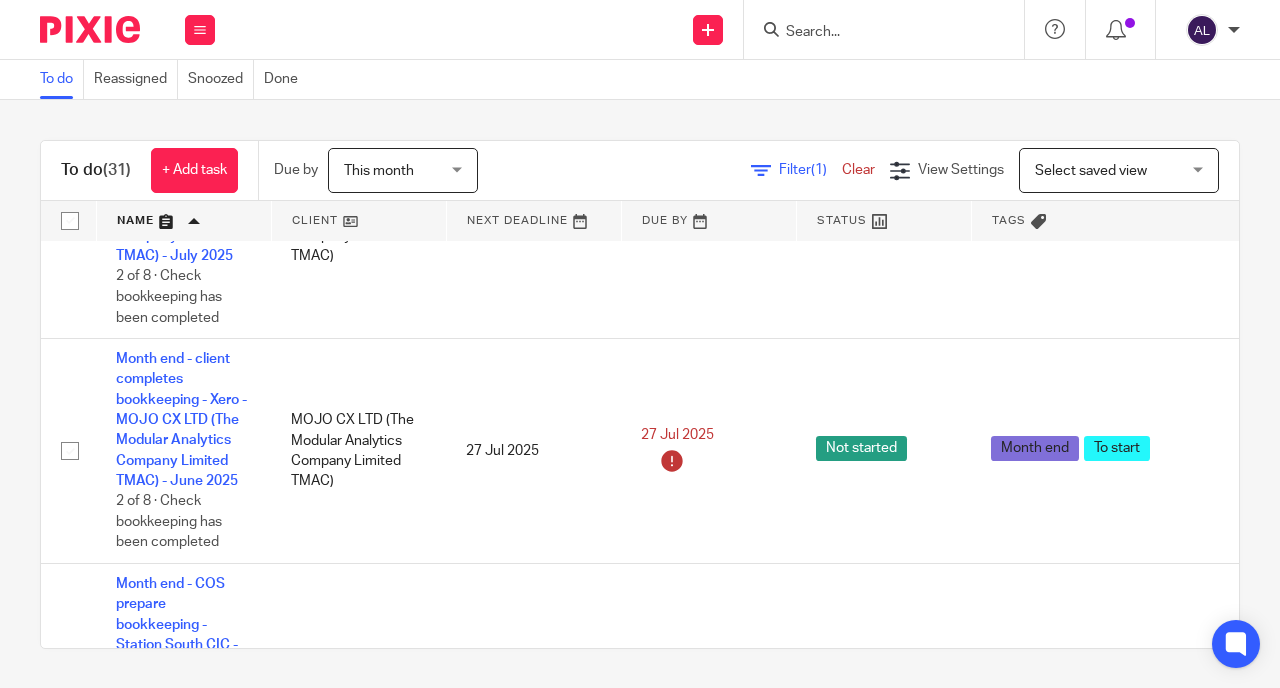 click at bounding box center [184, 221] 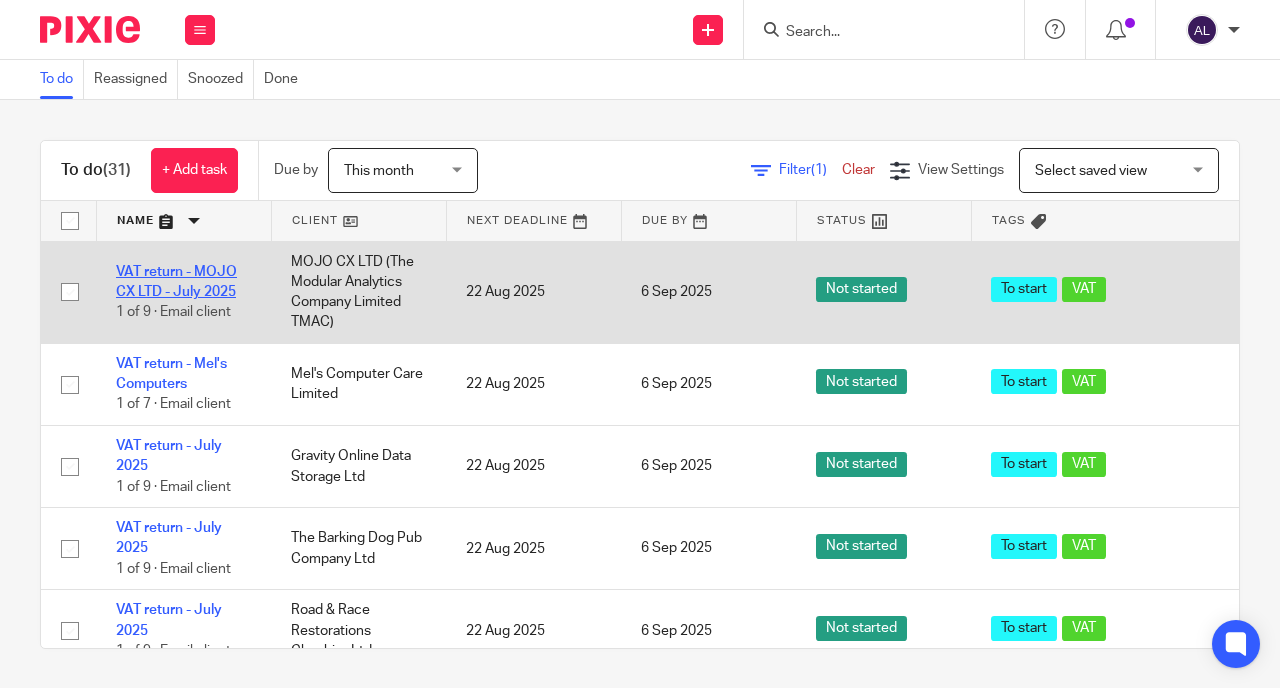 scroll, scrollTop: 0, scrollLeft: 0, axis: both 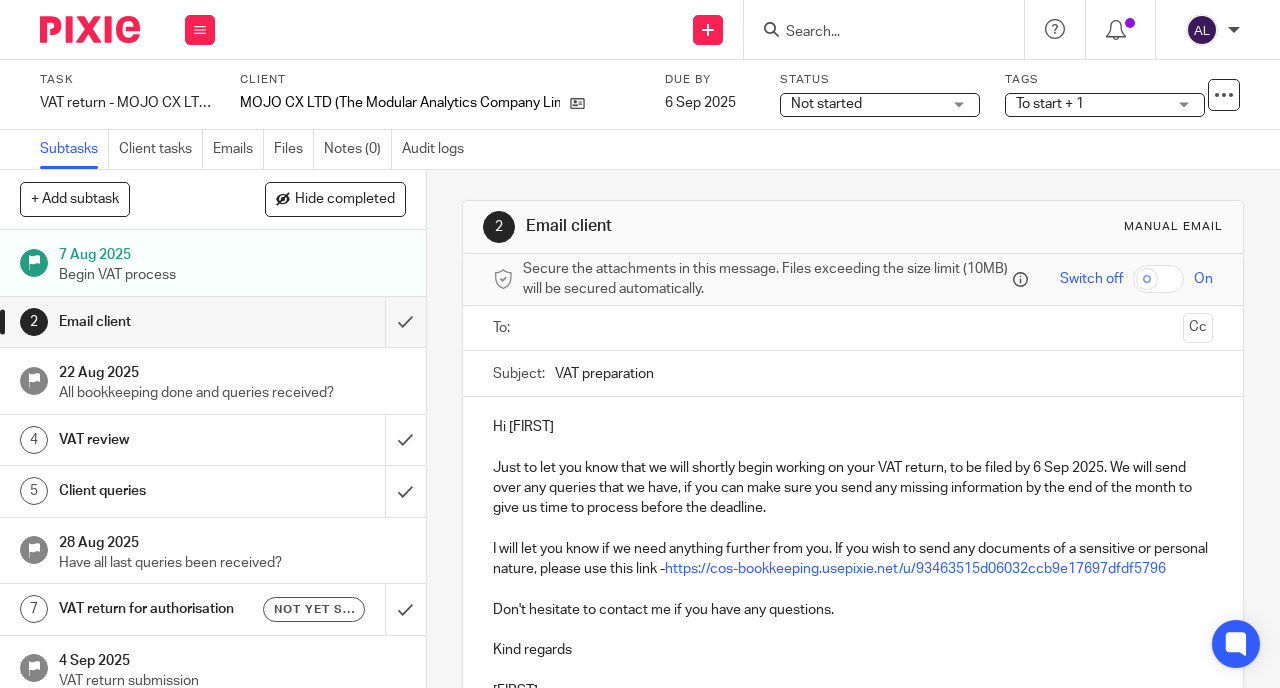 click at bounding box center [852, 328] 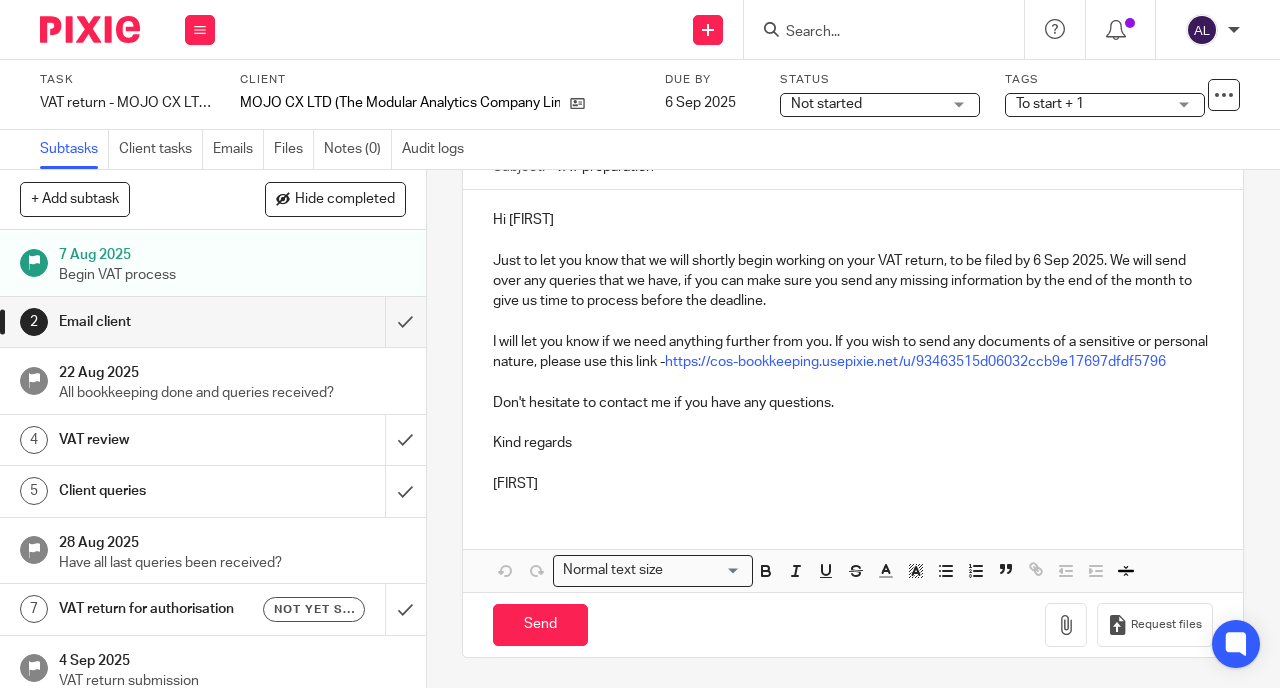 scroll, scrollTop: 238, scrollLeft: 0, axis: vertical 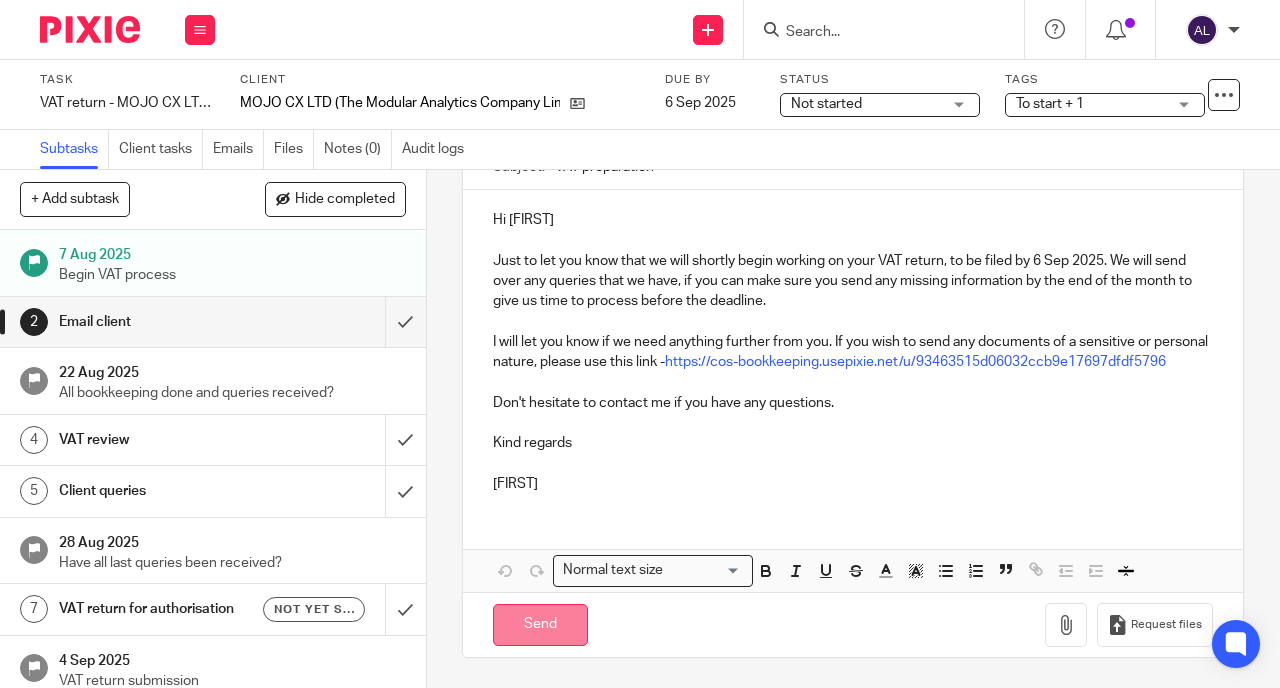 click on "Send" at bounding box center [540, 625] 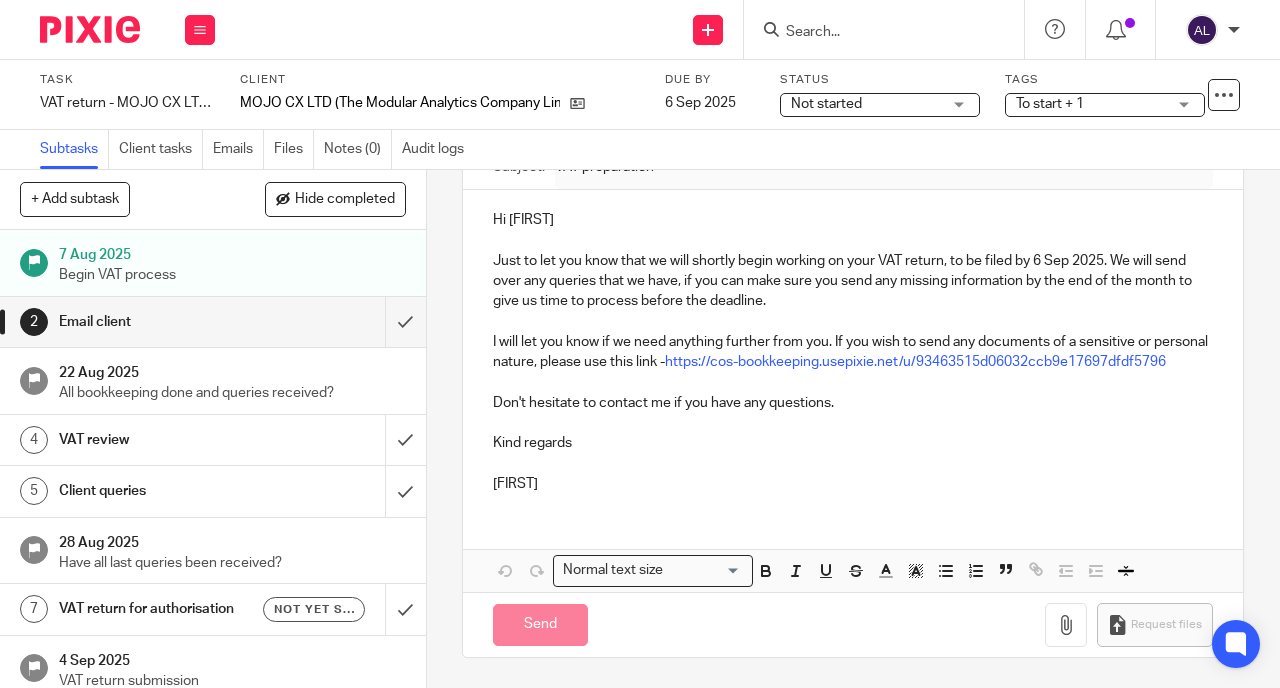 type on "Sent" 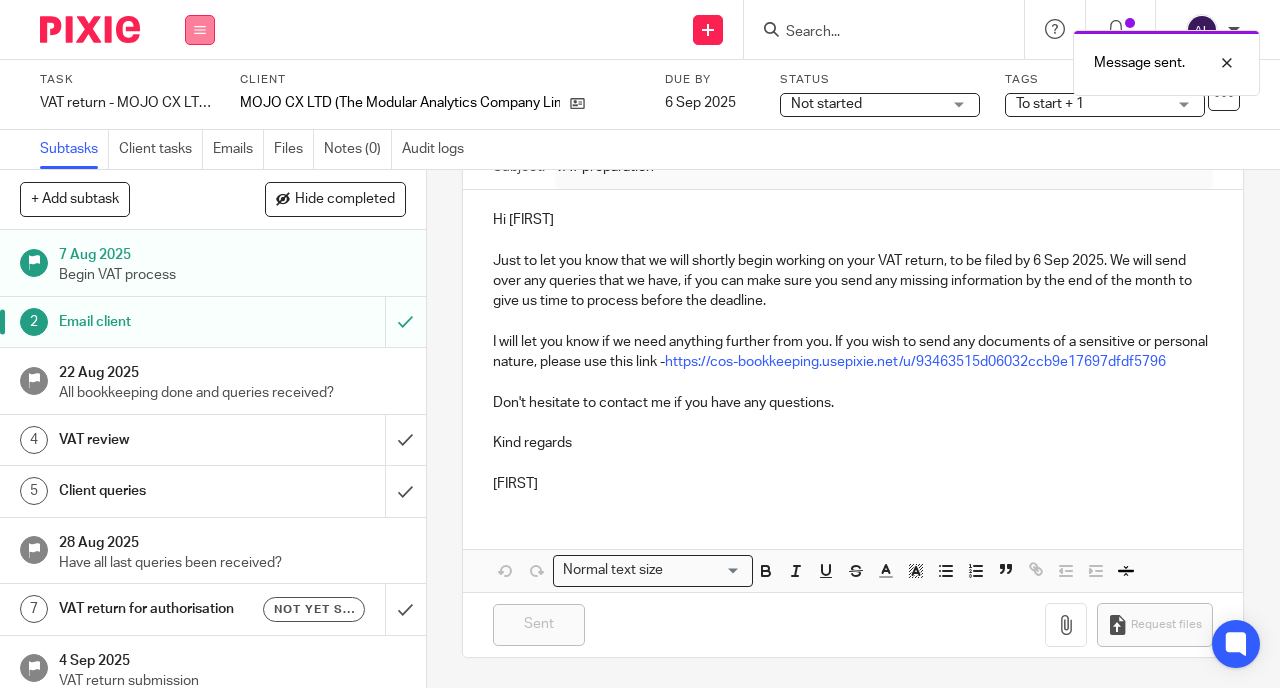 click at bounding box center [200, 30] 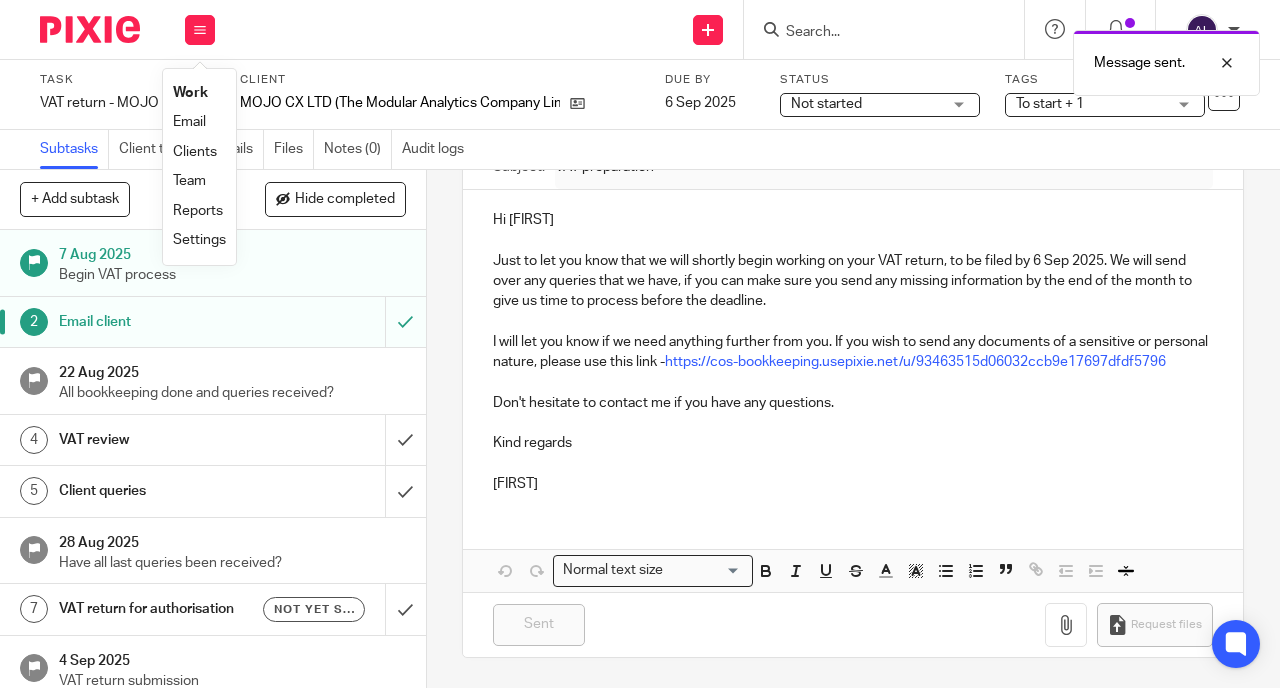 click on "Work" at bounding box center (190, 93) 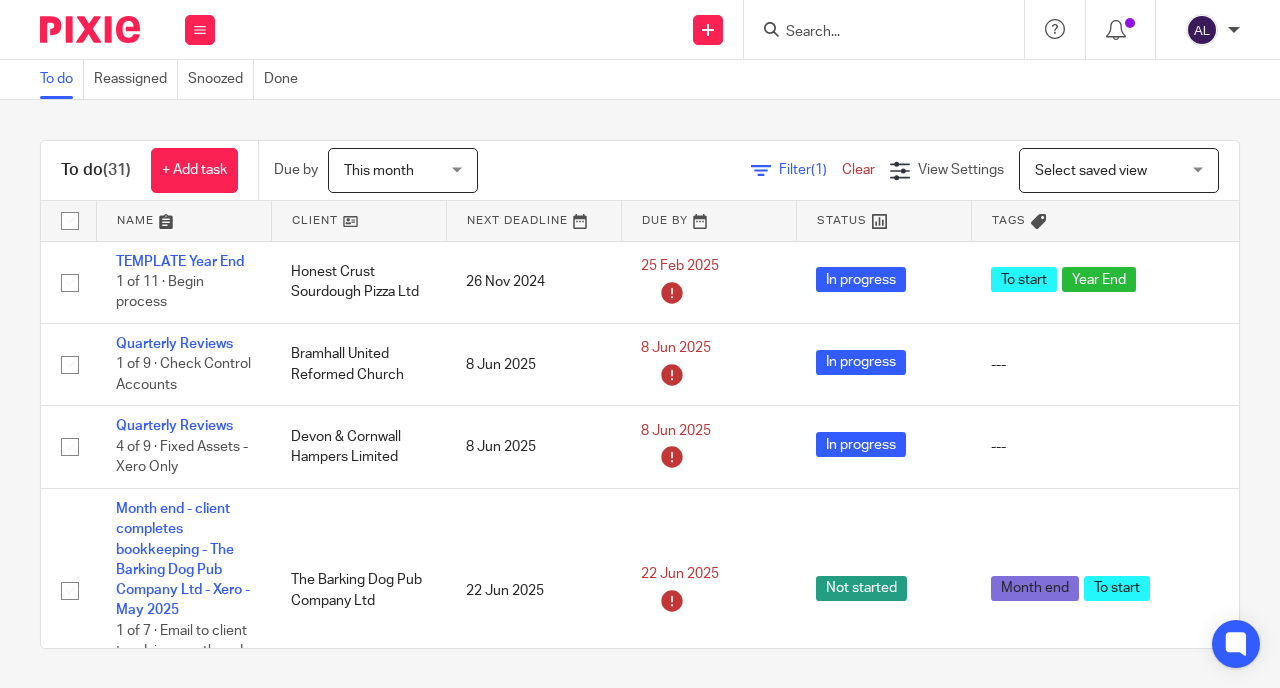 scroll, scrollTop: 0, scrollLeft: 0, axis: both 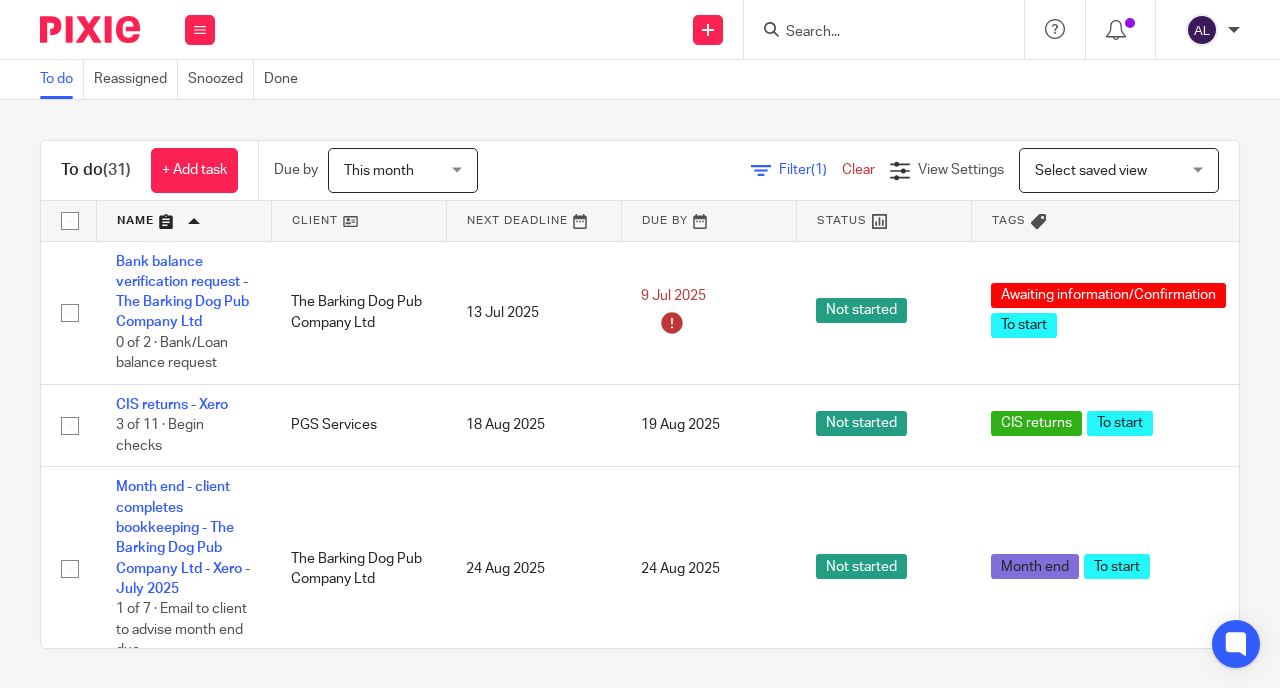 click at bounding box center (184, 221) 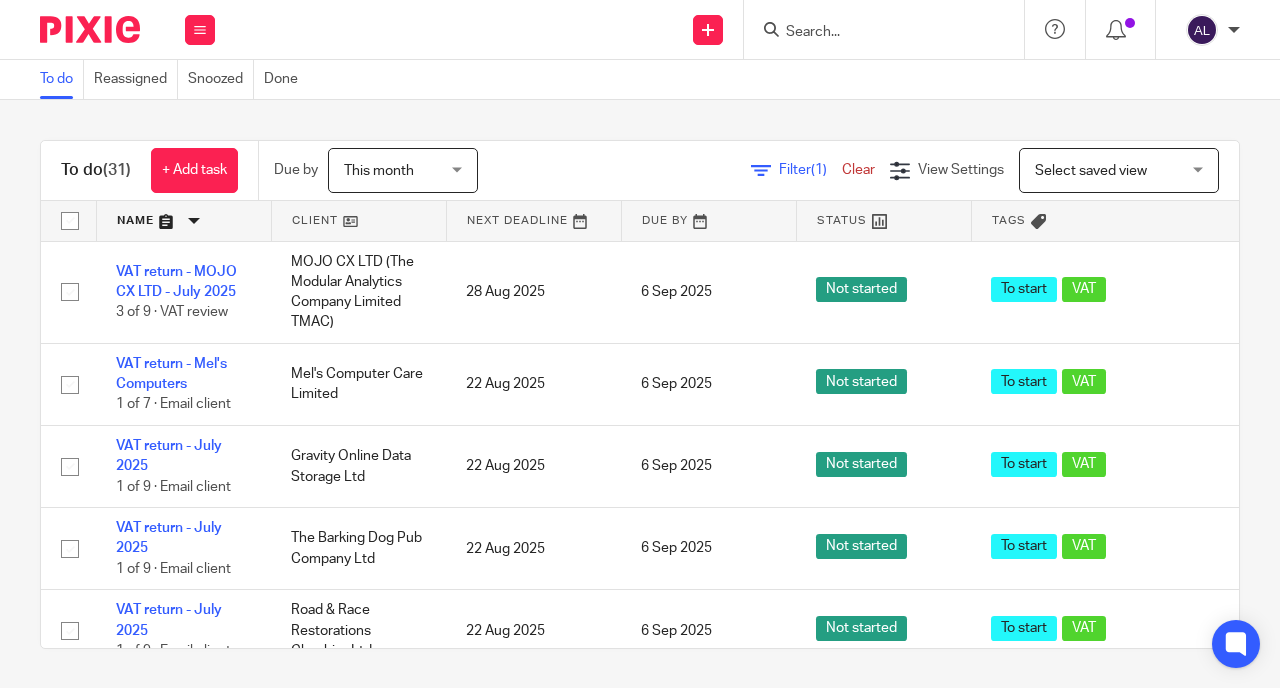 scroll, scrollTop: 0, scrollLeft: 0, axis: both 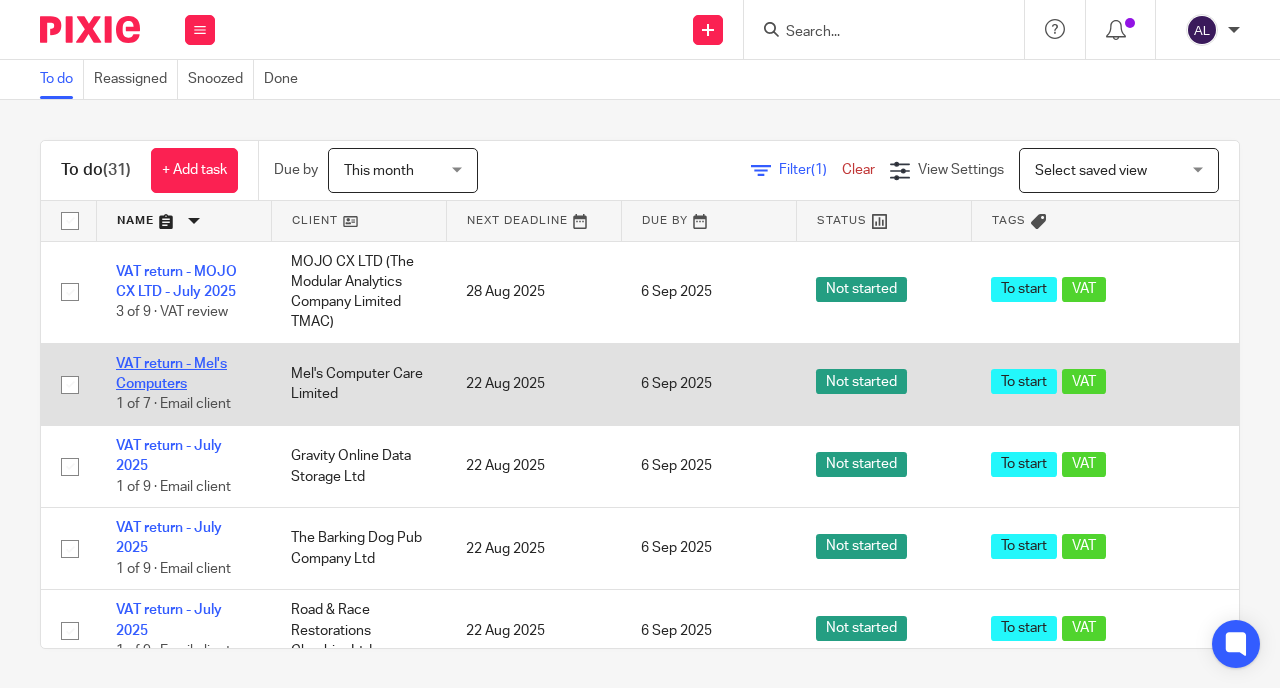 click on "VAT return - Mel's Computers" at bounding box center (171, 374) 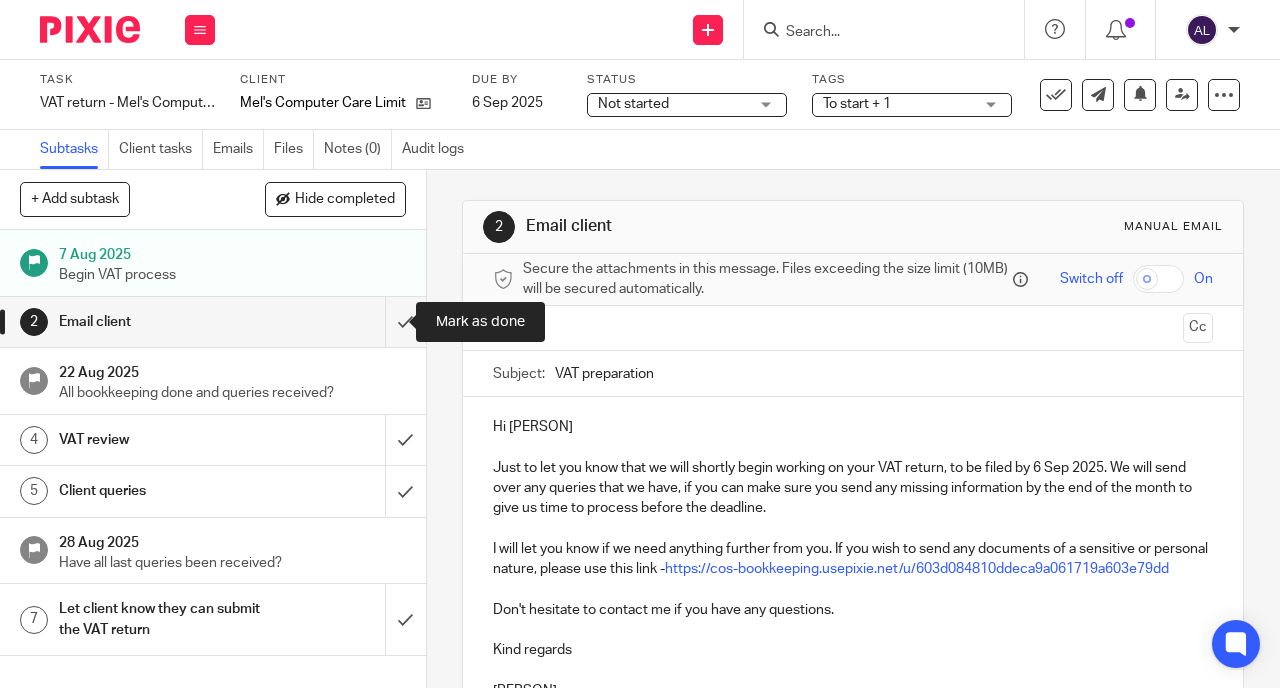 scroll, scrollTop: 0, scrollLeft: 0, axis: both 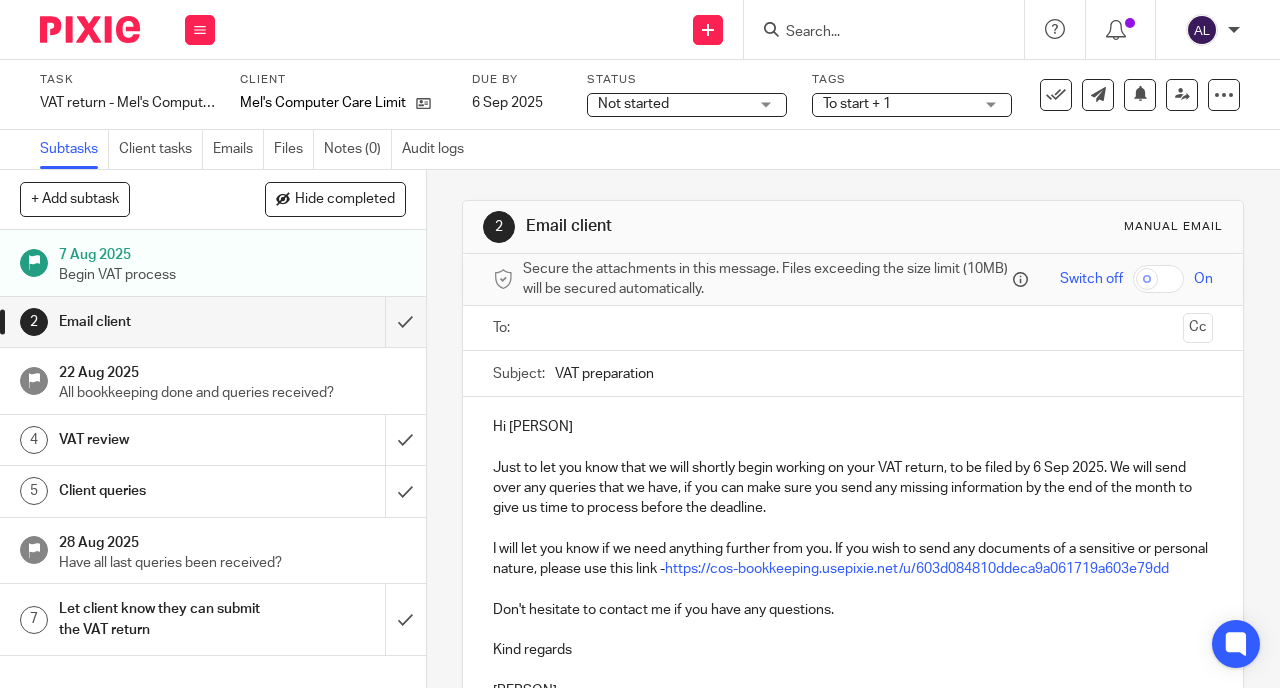 click at bounding box center [852, 328] 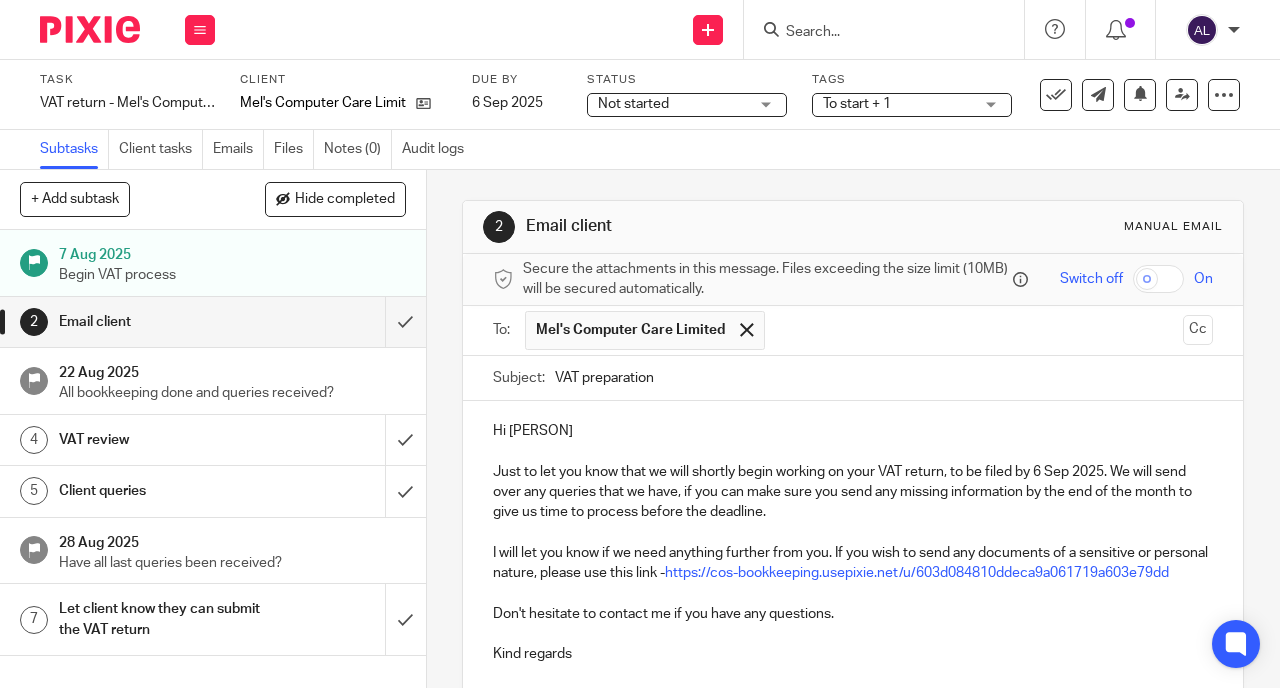 scroll, scrollTop: 238, scrollLeft: 0, axis: vertical 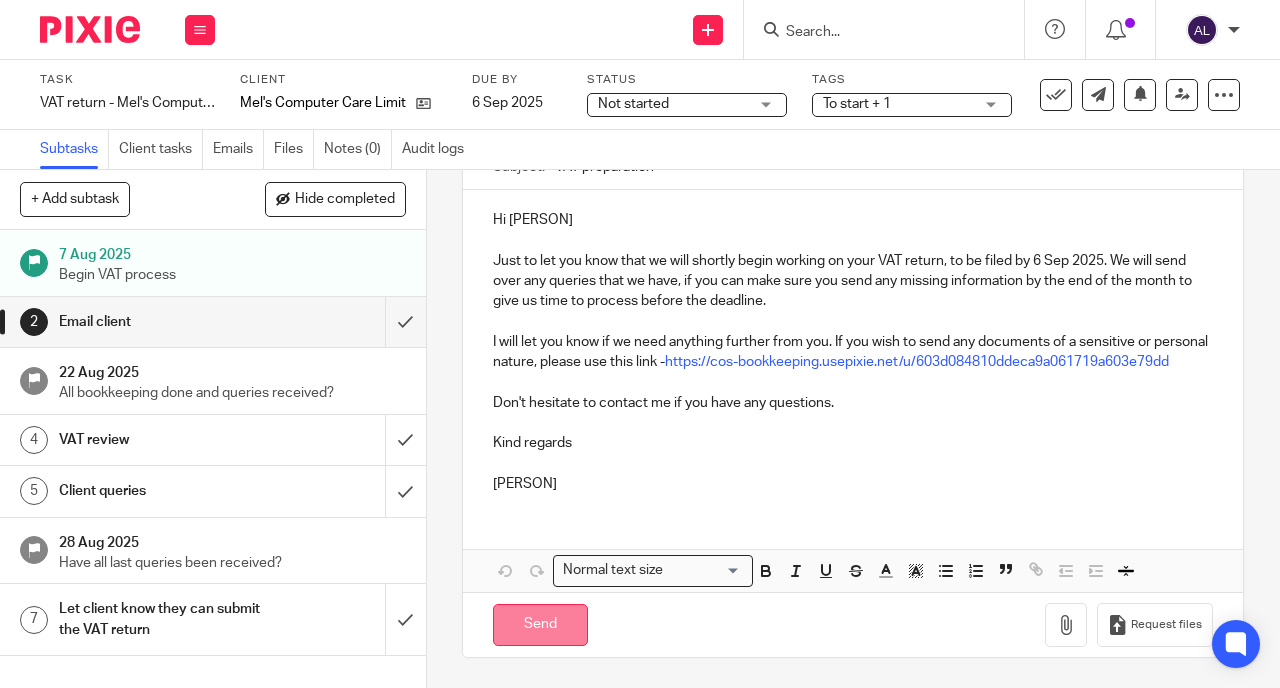 click on "Send" at bounding box center (540, 625) 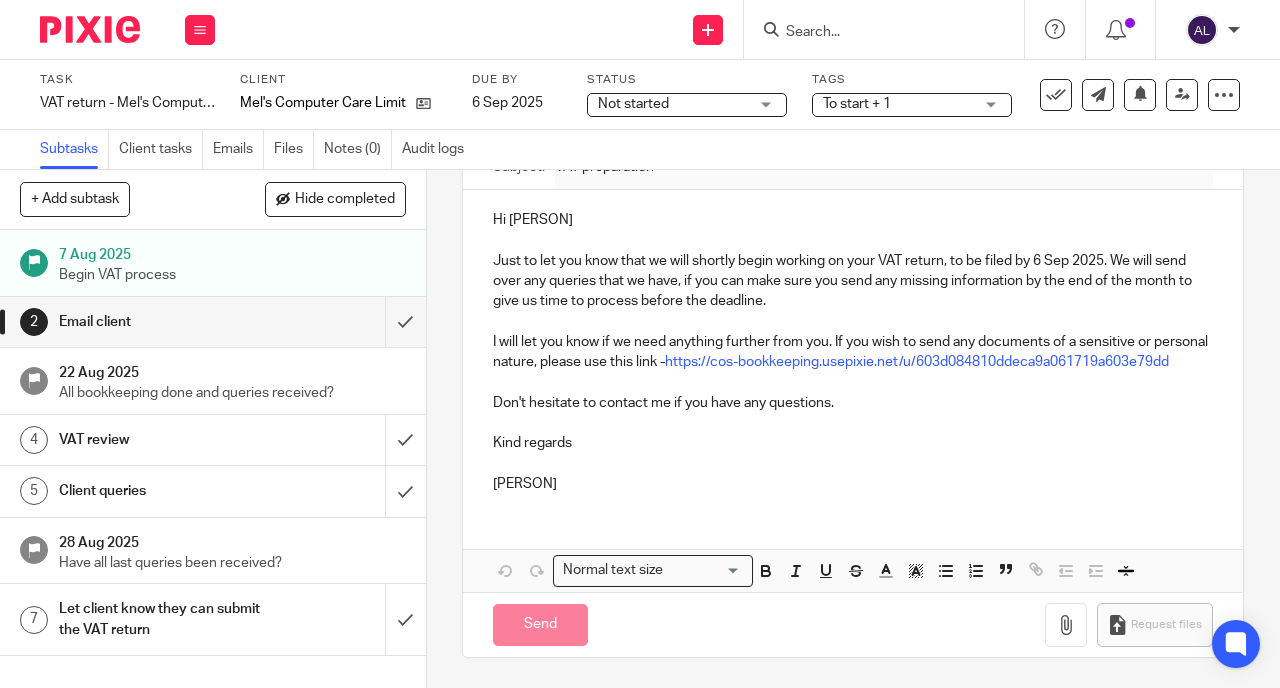 type on "Sent" 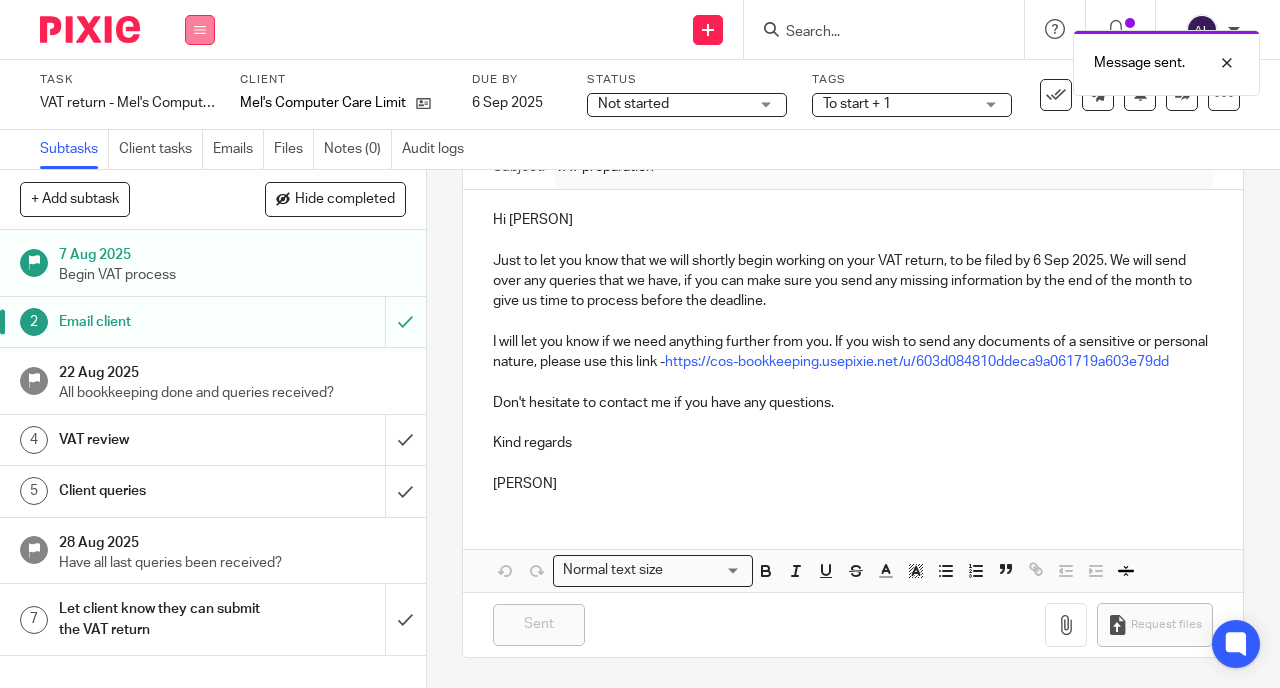 click at bounding box center [200, 30] 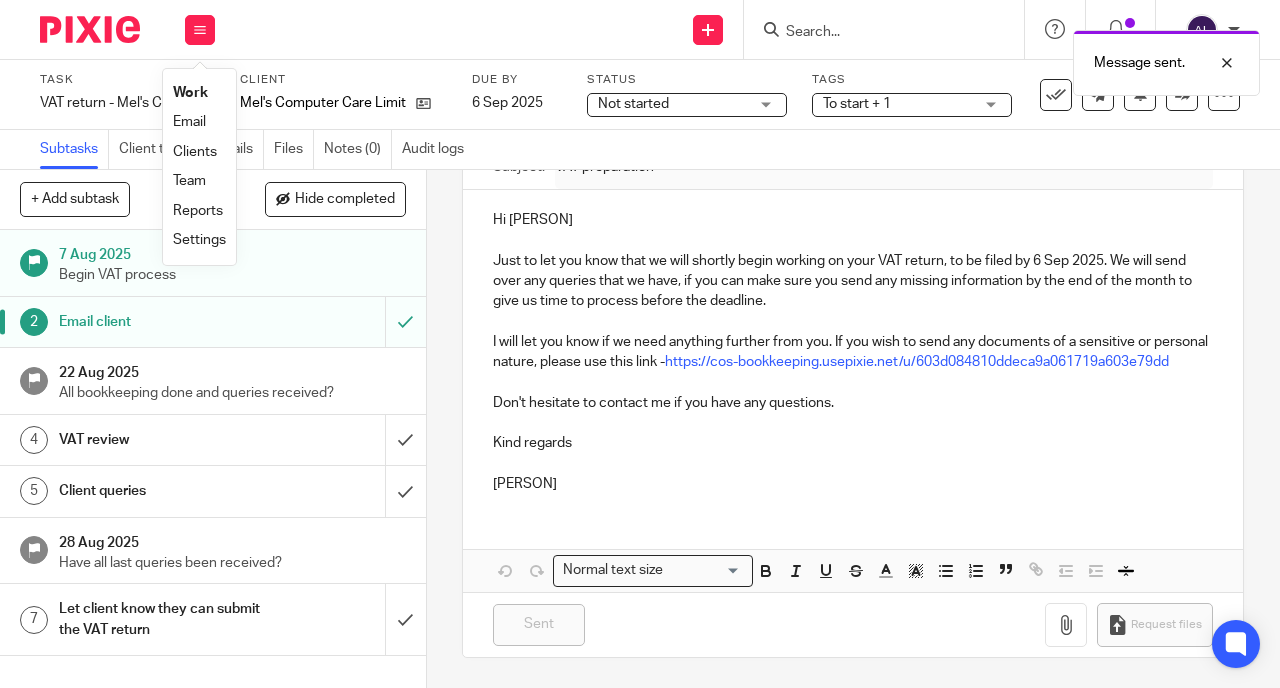click on "Work" at bounding box center (190, 93) 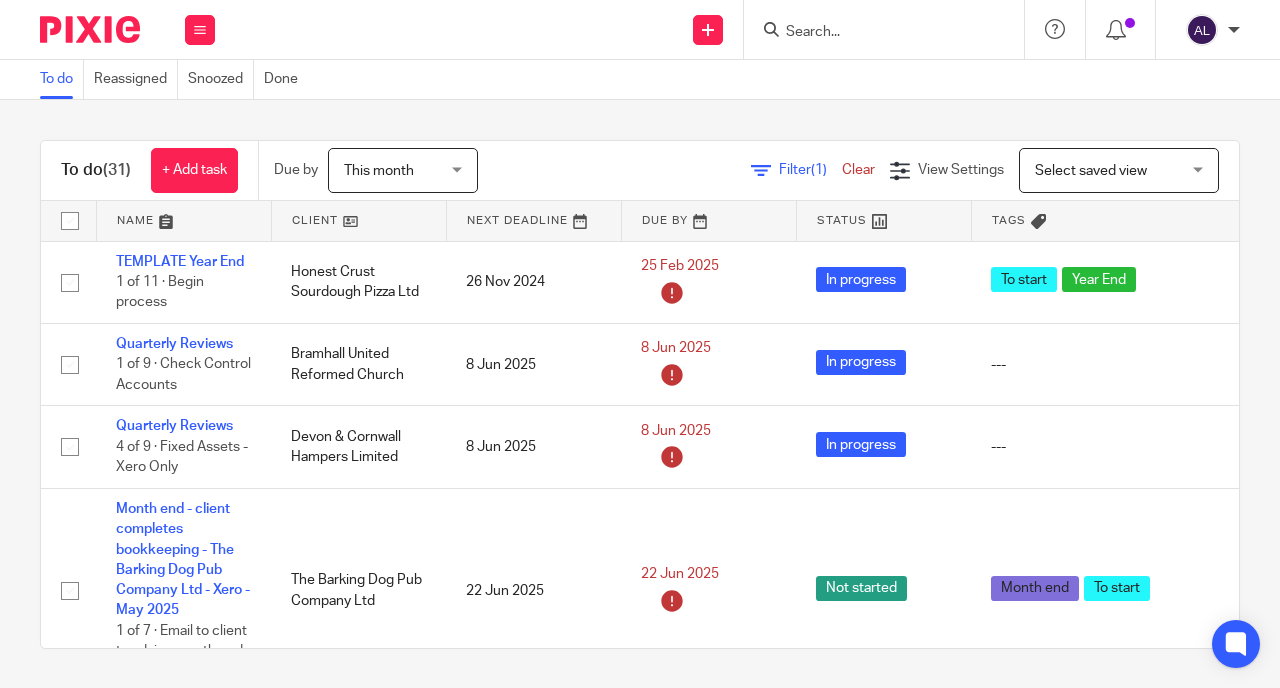 scroll, scrollTop: 0, scrollLeft: 0, axis: both 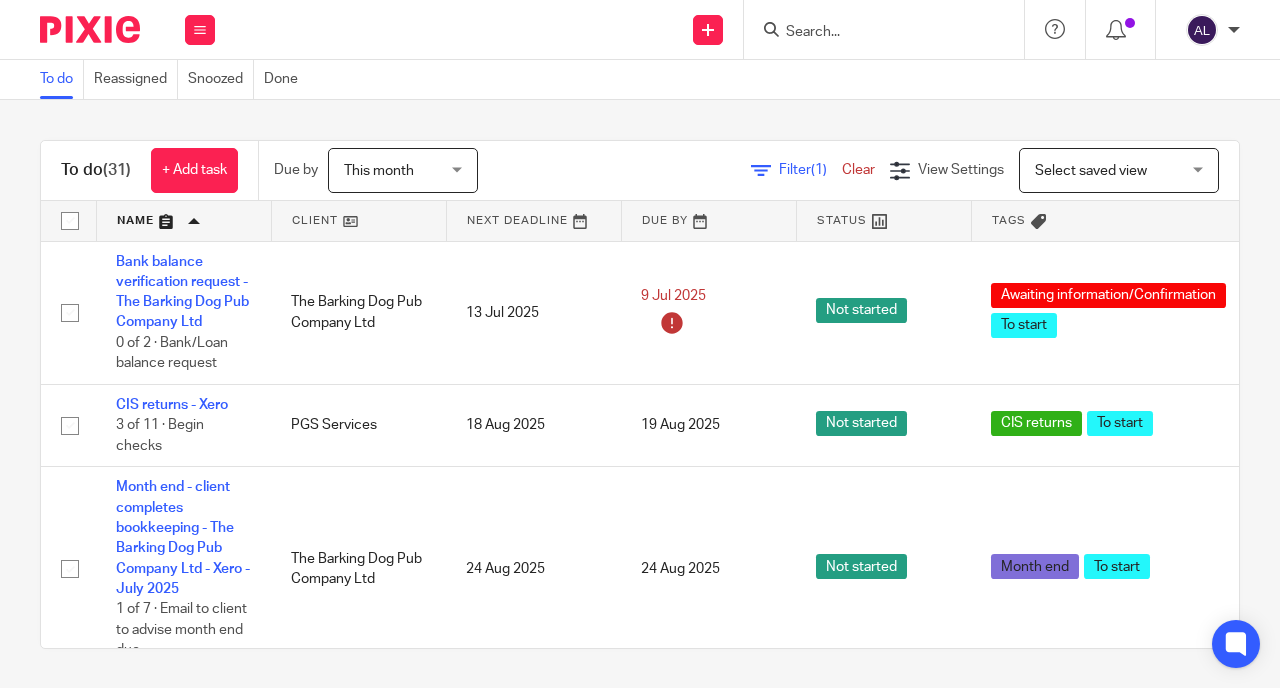 click at bounding box center (184, 221) 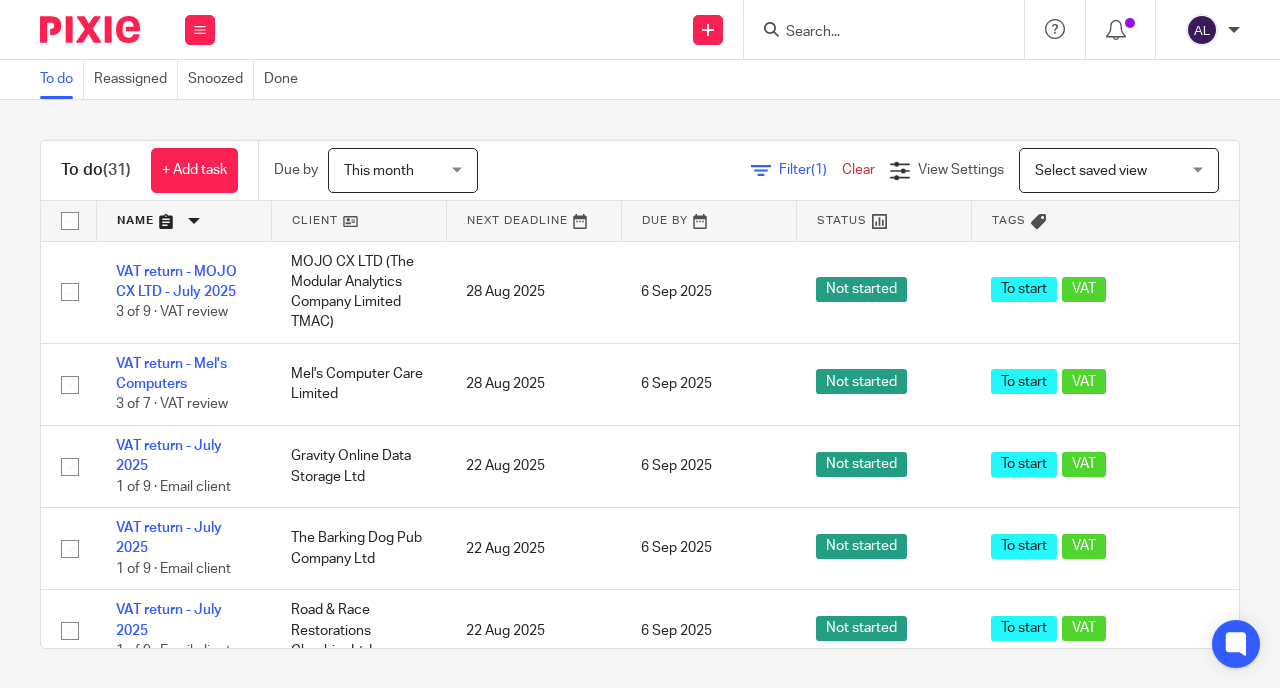 scroll, scrollTop: 0, scrollLeft: 0, axis: both 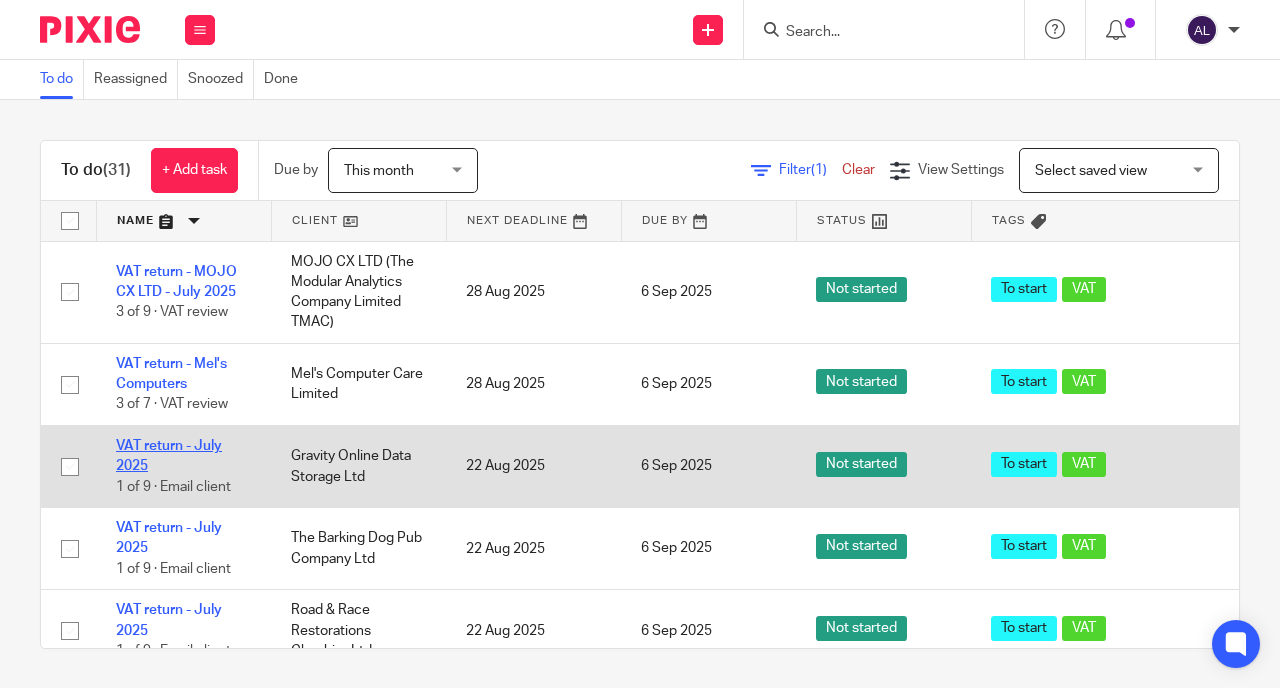click on "VAT return - July 2025" at bounding box center [169, 456] 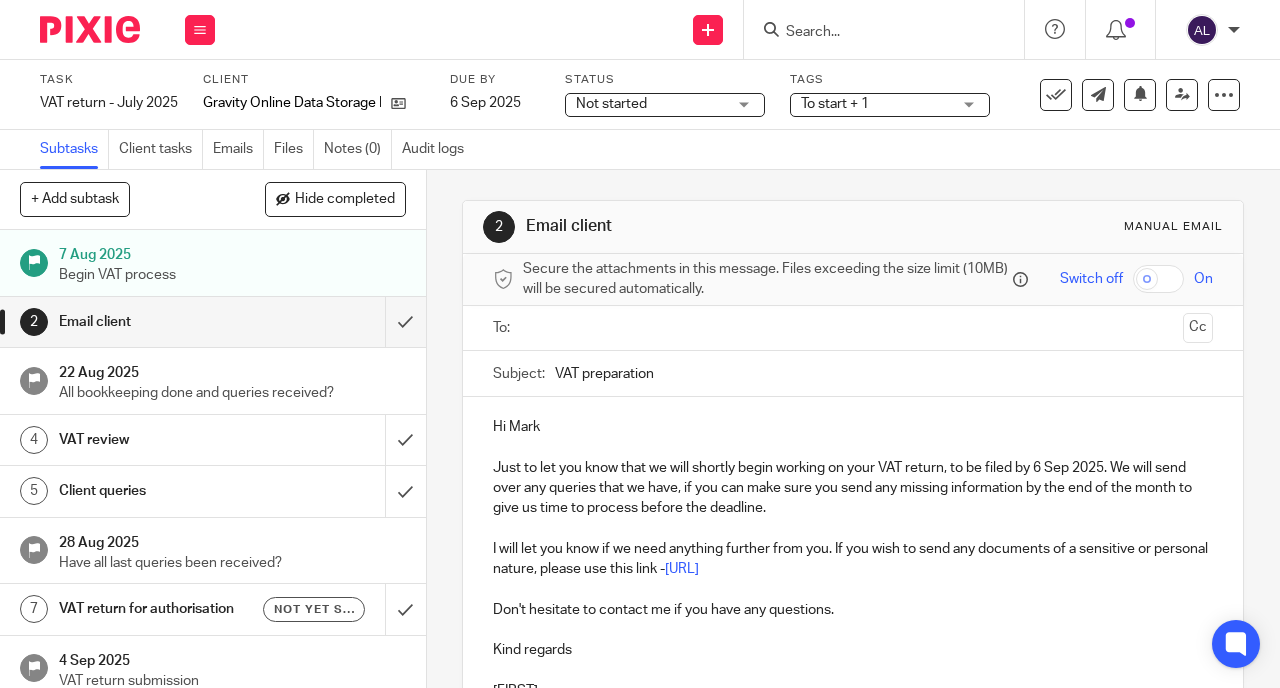 scroll, scrollTop: 0, scrollLeft: 0, axis: both 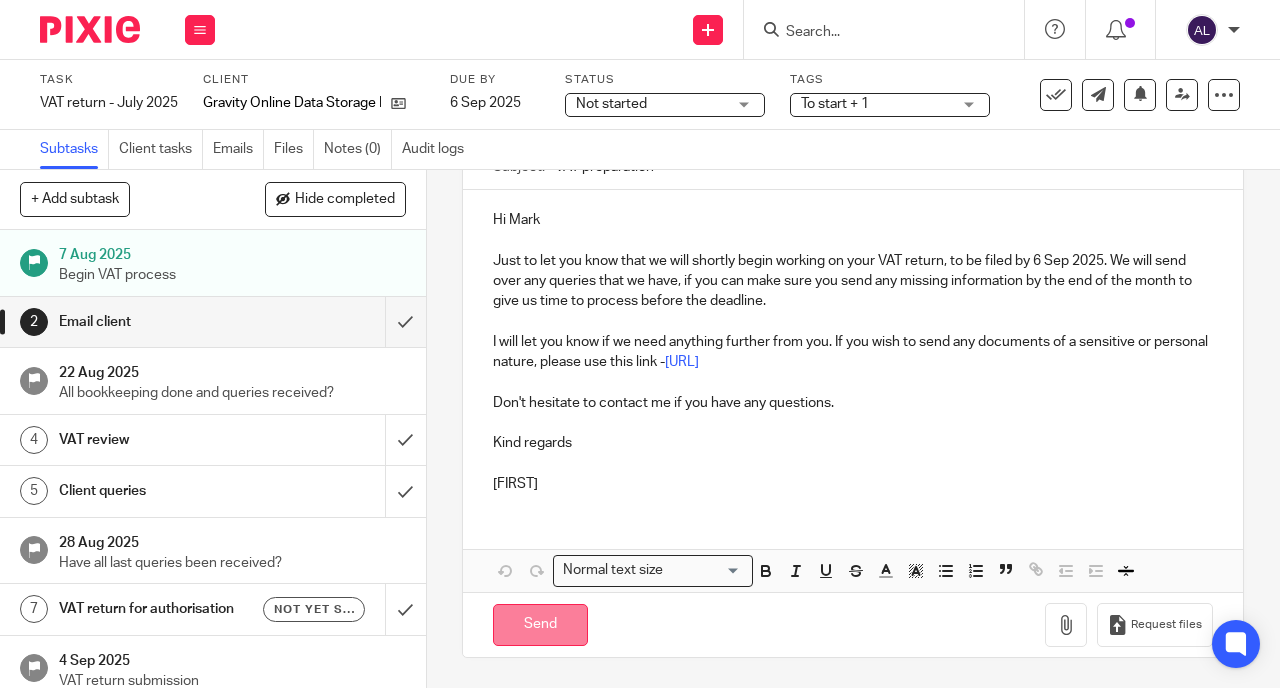 click on "Send" at bounding box center [540, 625] 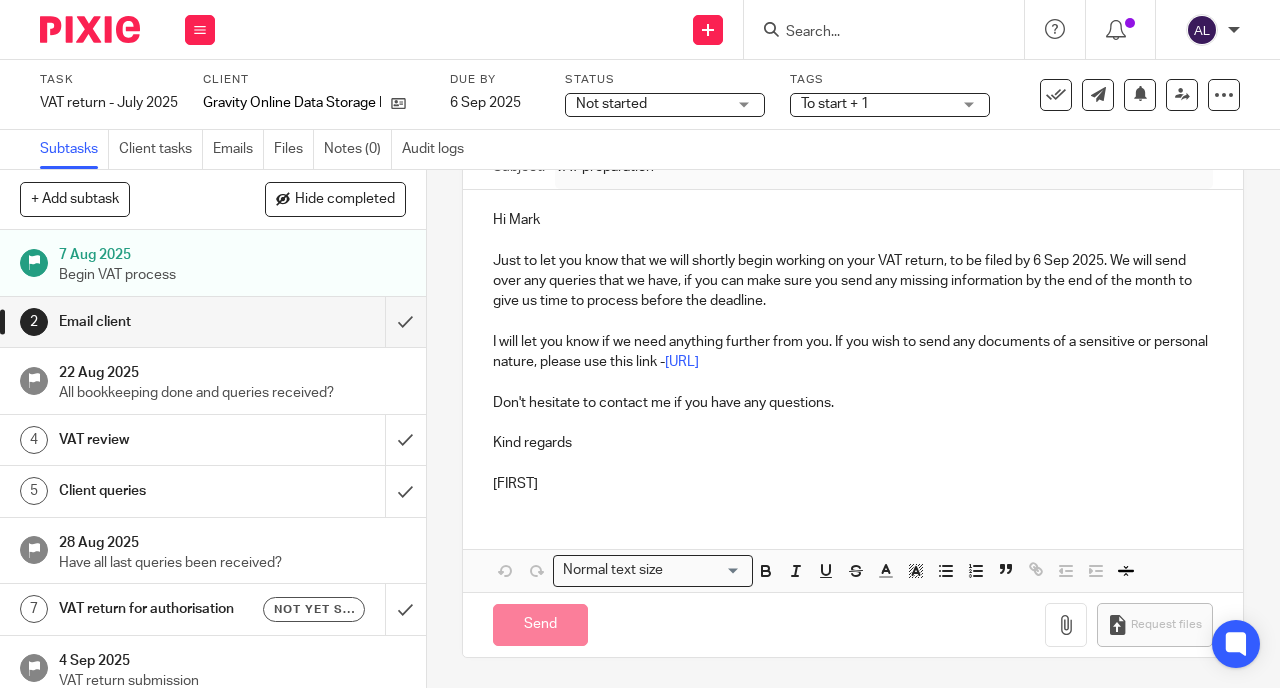 type on "Sent" 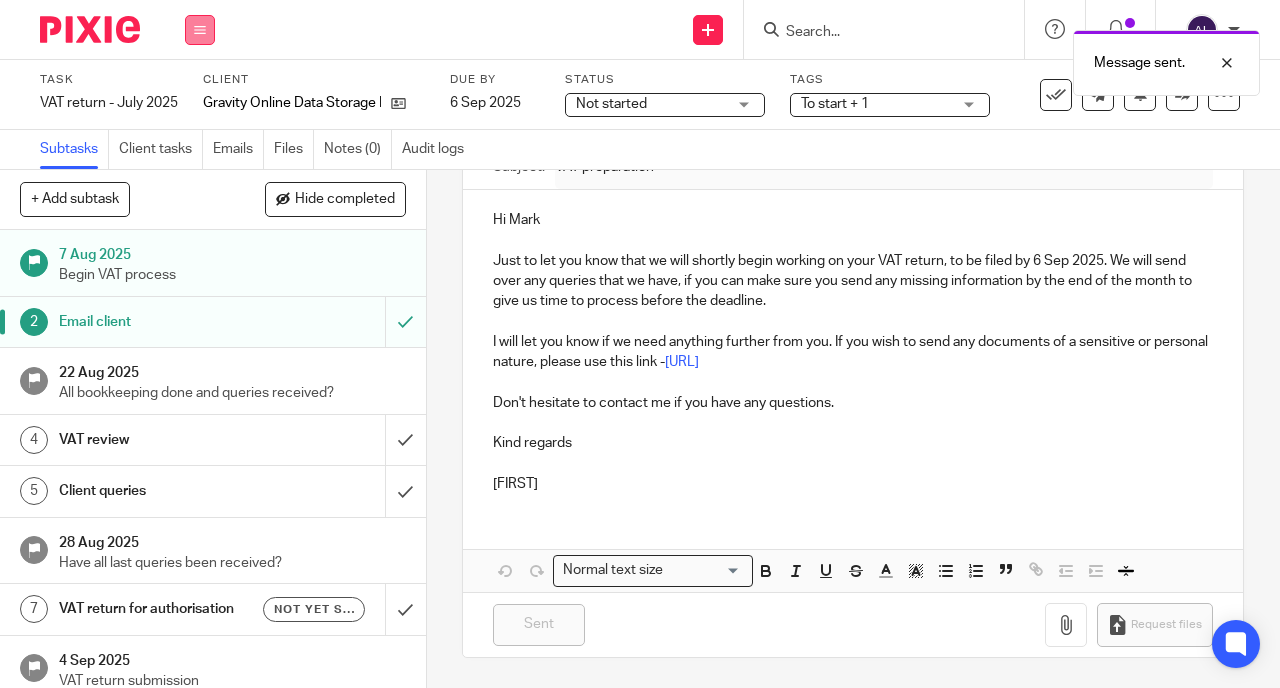 click at bounding box center (200, 30) 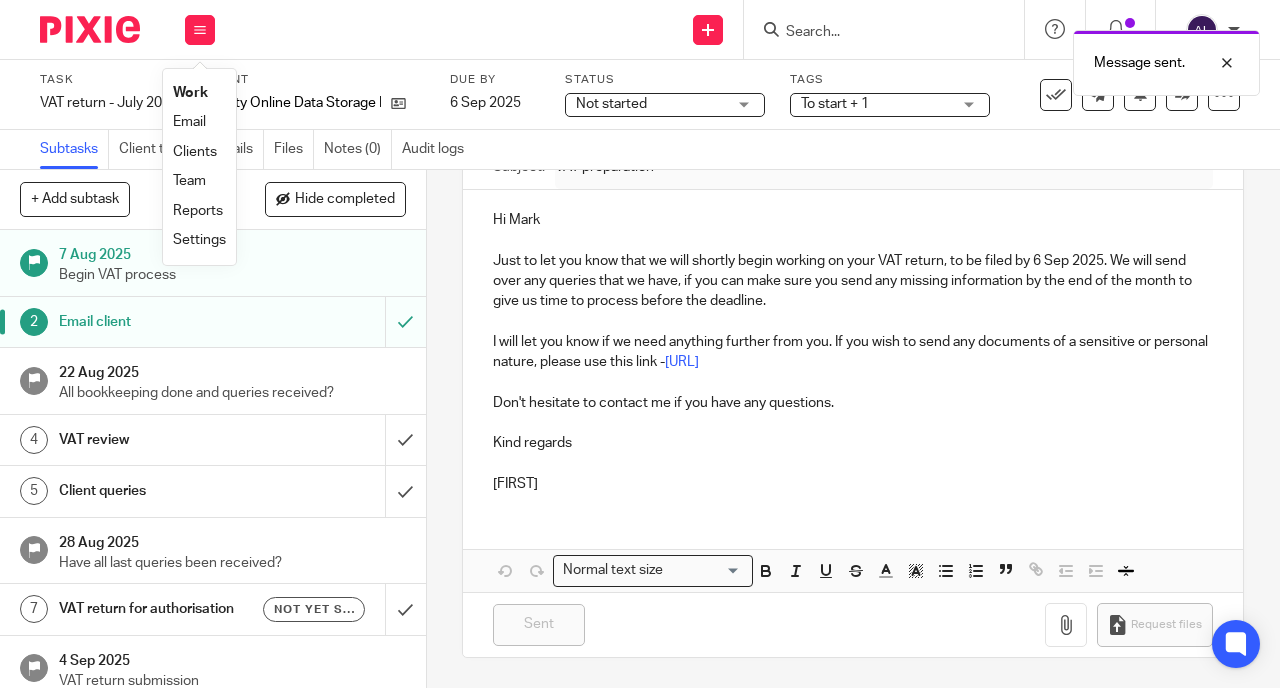 click on "Work" at bounding box center [190, 93] 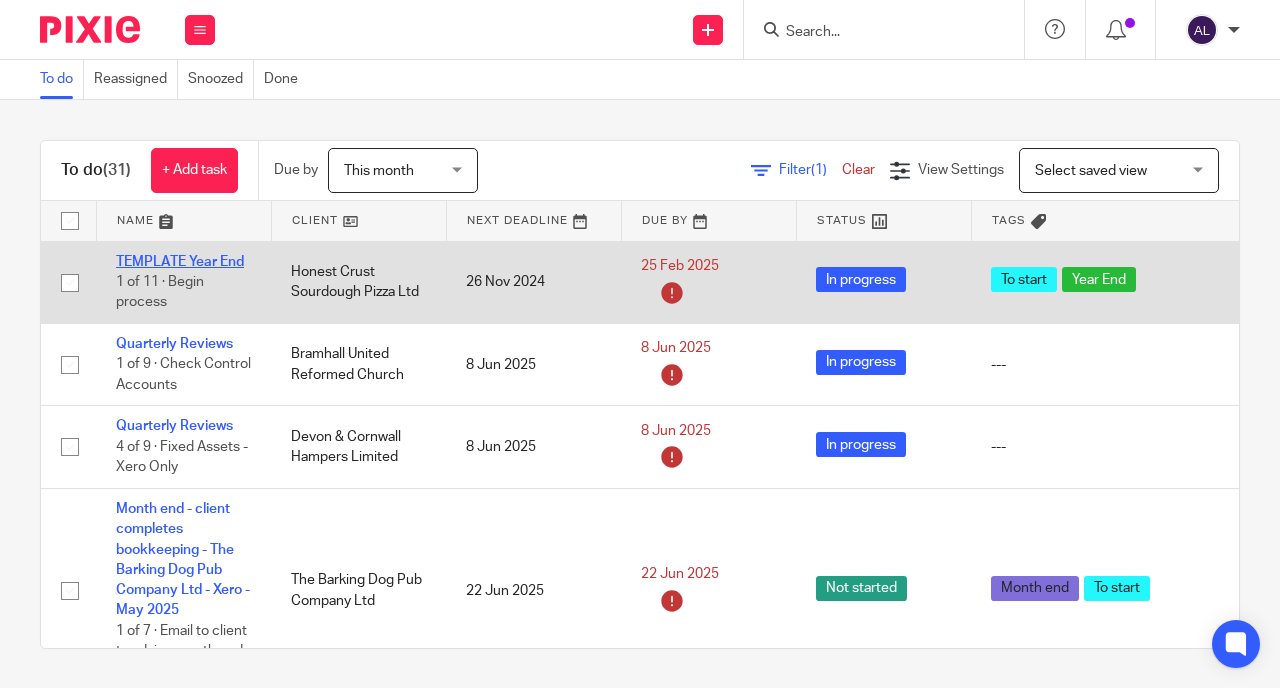 scroll, scrollTop: 0, scrollLeft: 0, axis: both 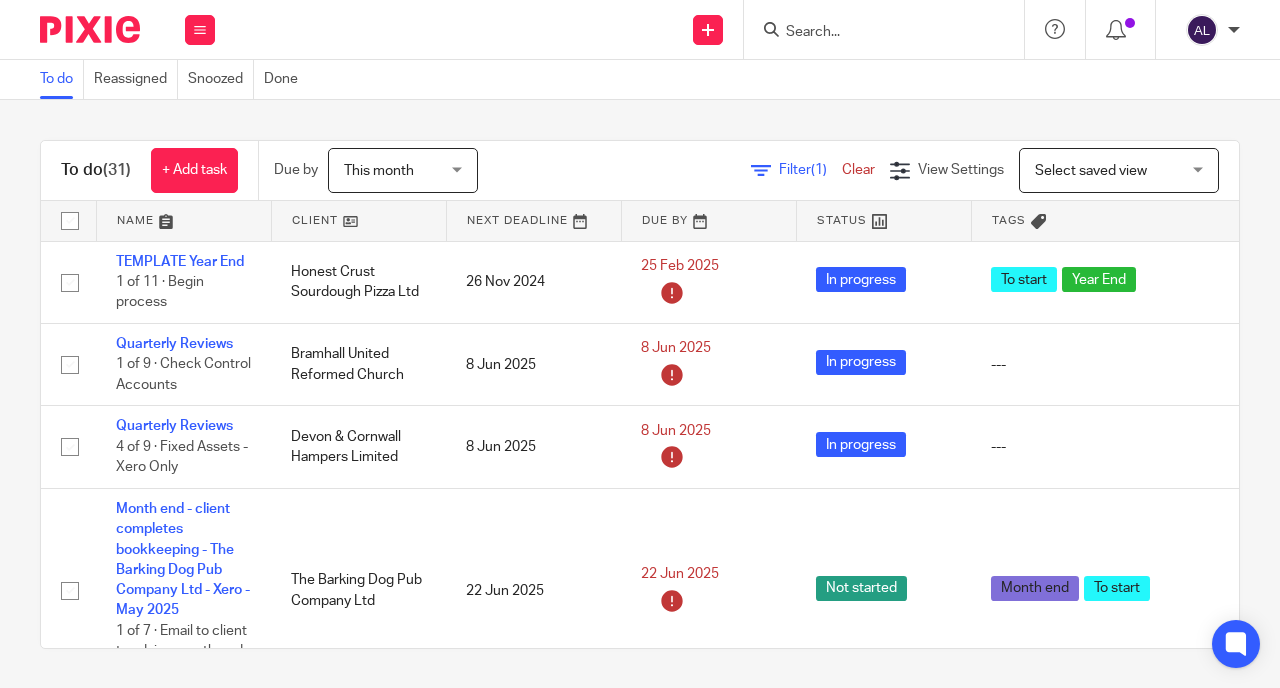 click at bounding box center [184, 221] 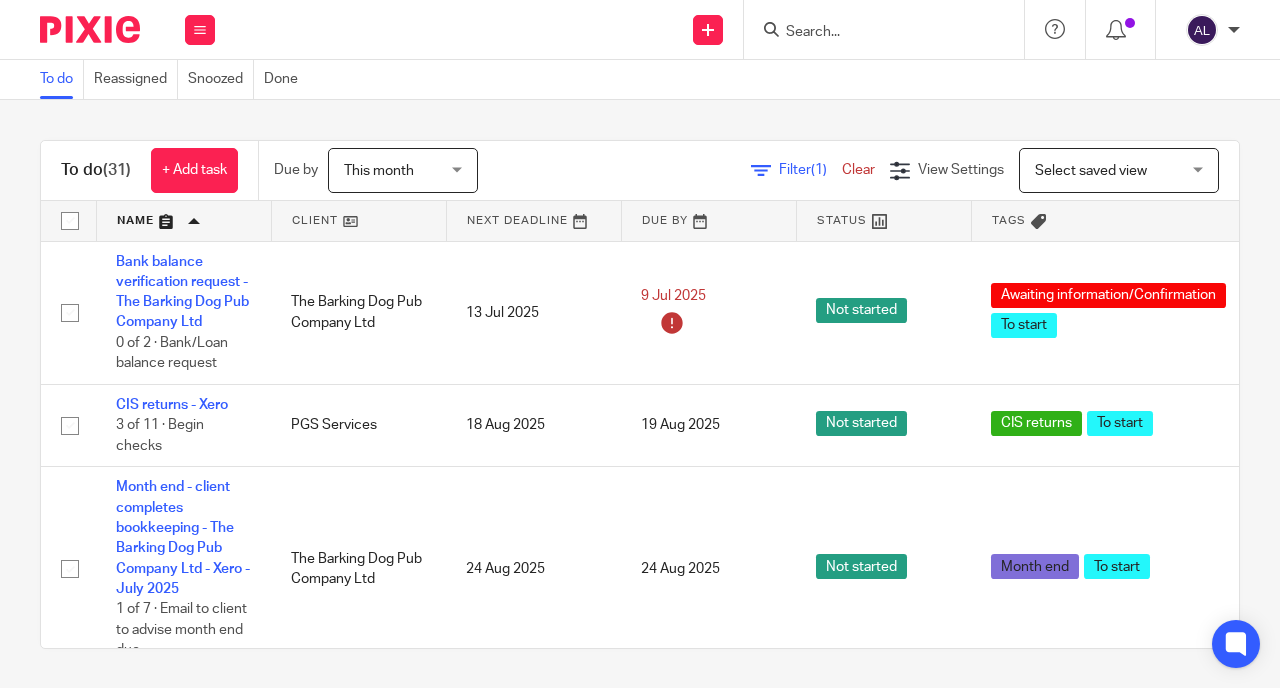 scroll, scrollTop: 0, scrollLeft: 0, axis: both 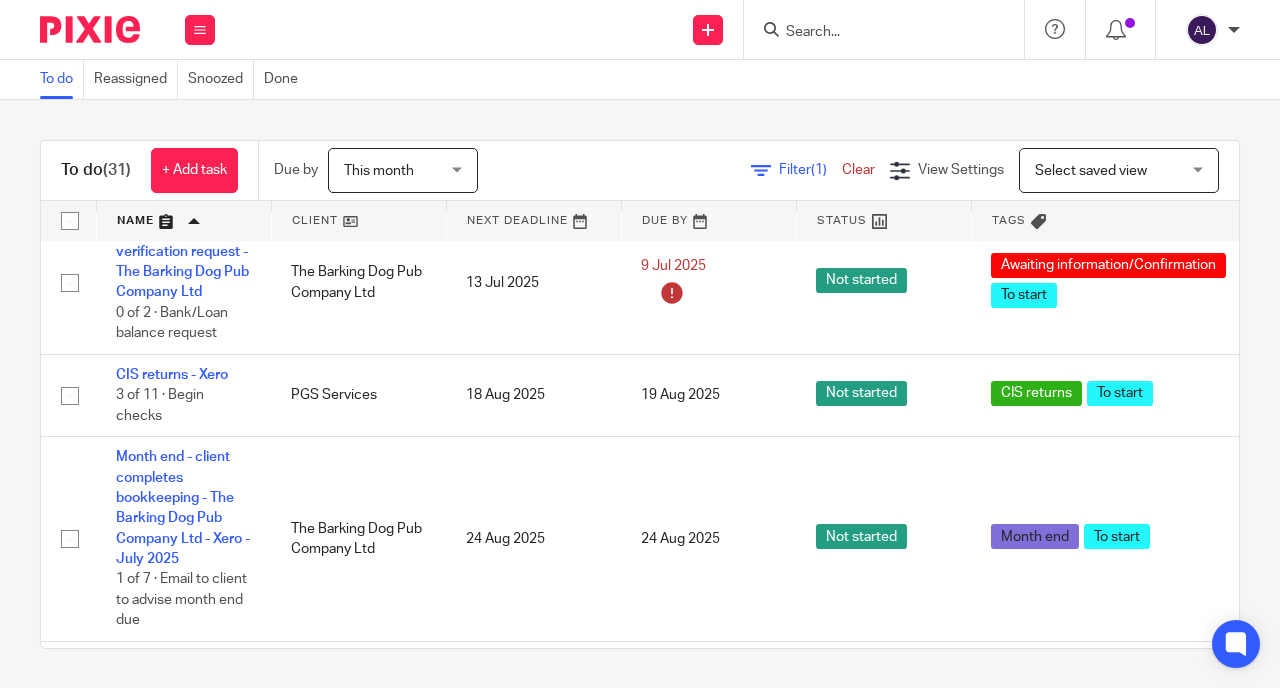 click at bounding box center [184, 221] 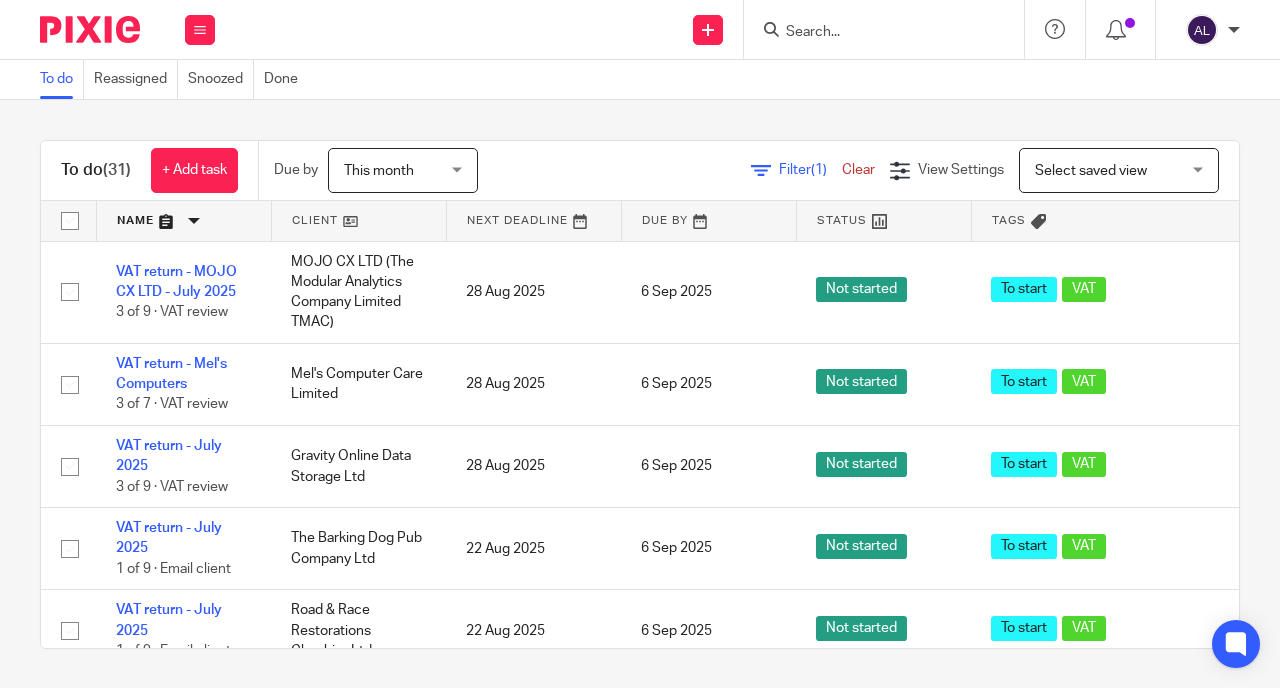 scroll, scrollTop: 0, scrollLeft: 0, axis: both 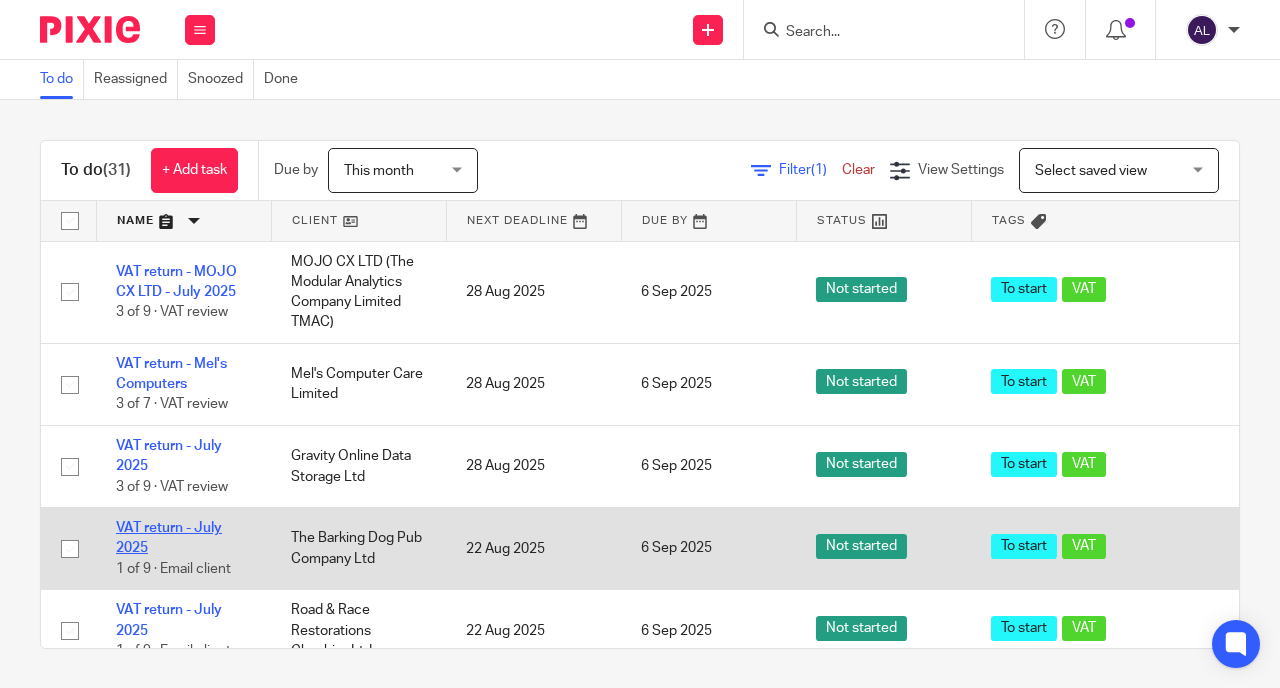 click on "VAT return - July 2025" at bounding box center (169, 538) 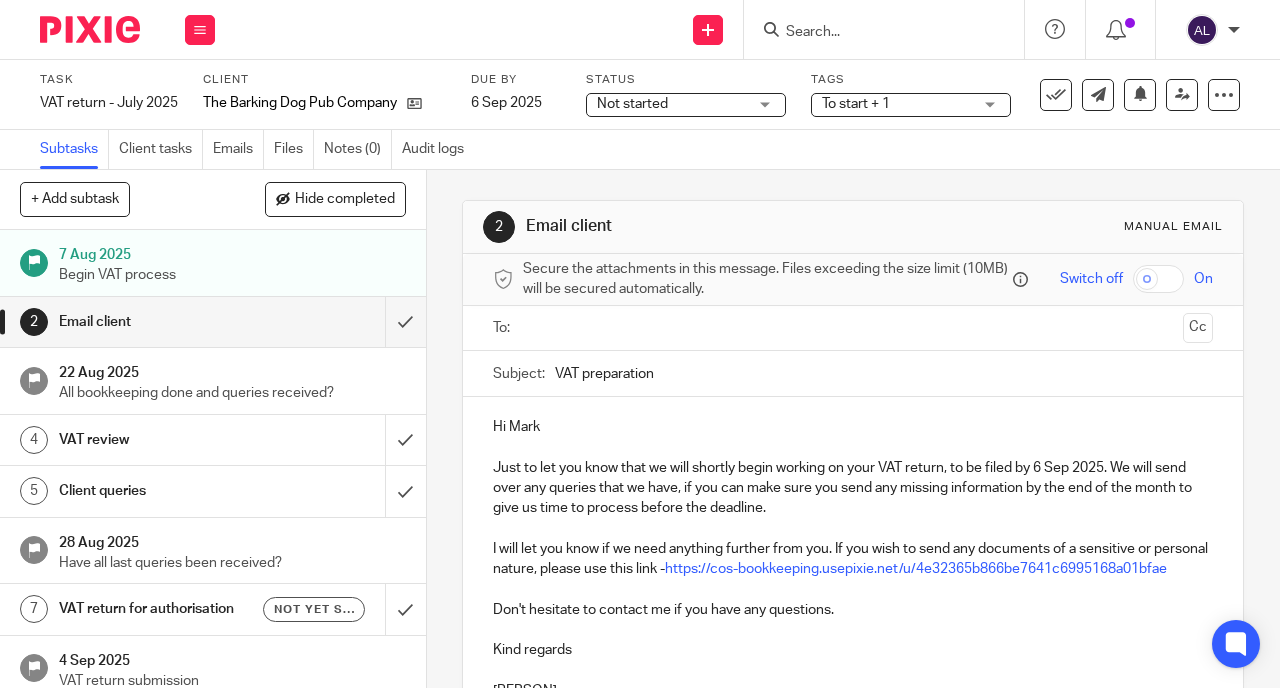 scroll, scrollTop: 0, scrollLeft: 0, axis: both 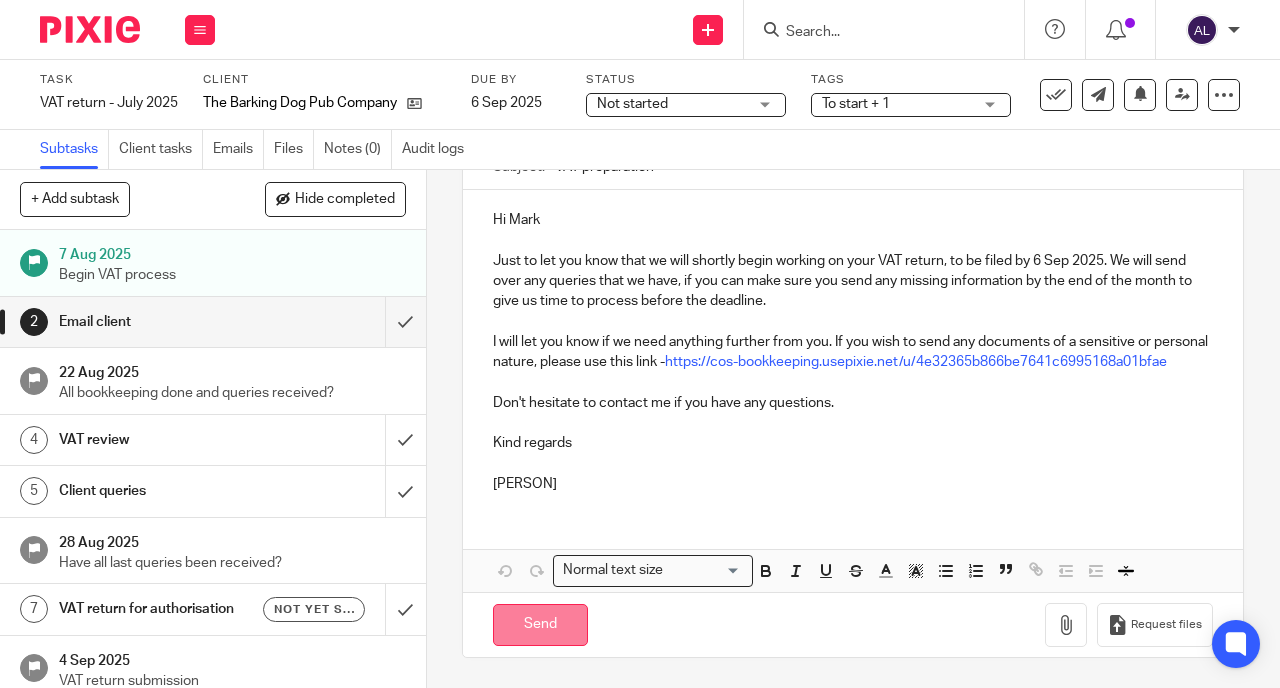 click on "Send" at bounding box center (540, 625) 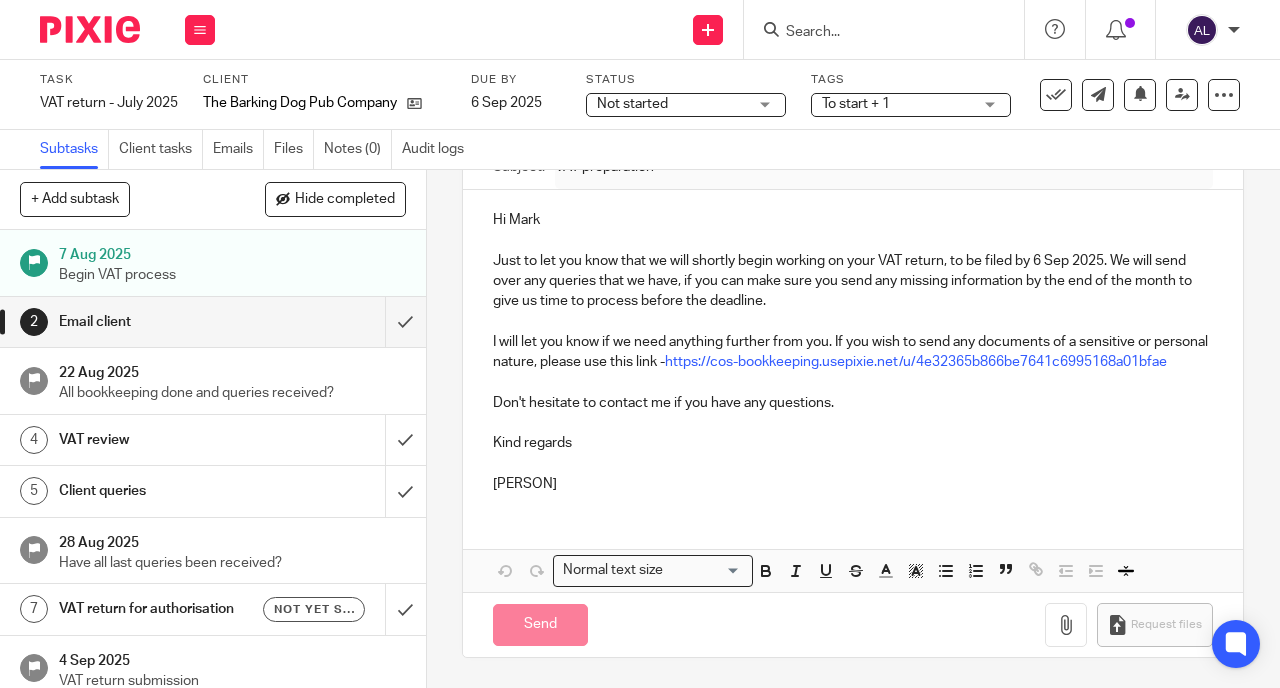 type on "Sent" 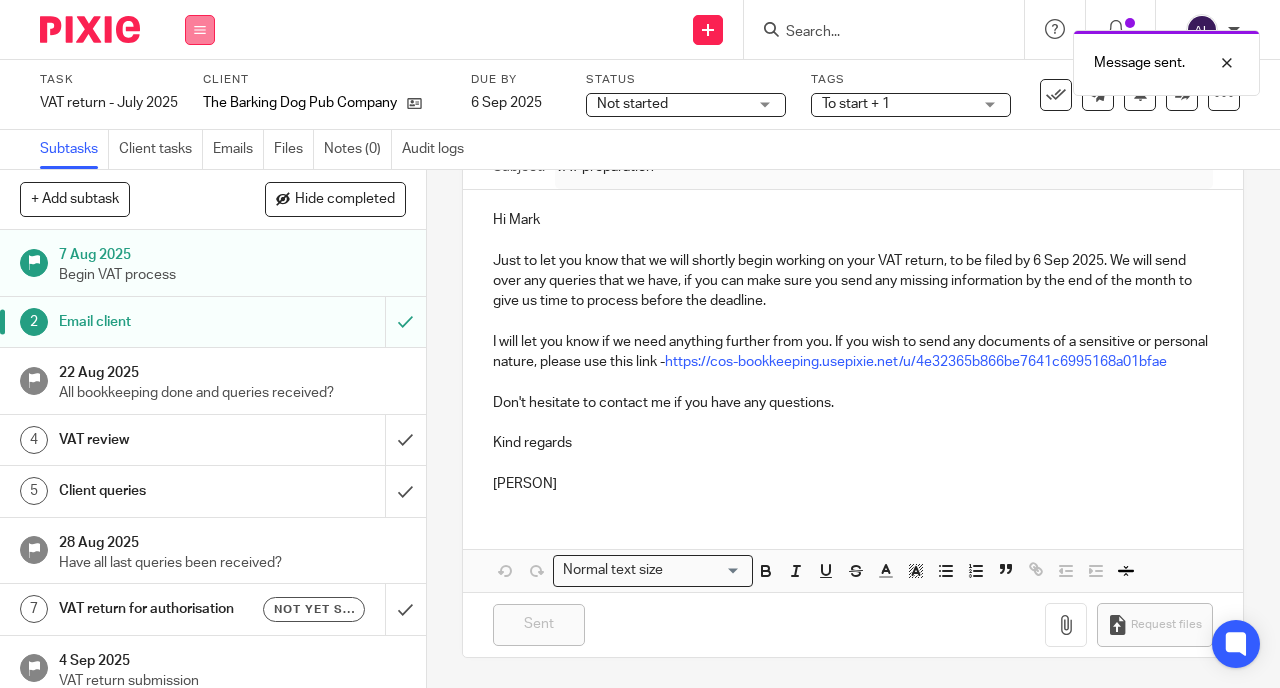 click at bounding box center [200, 30] 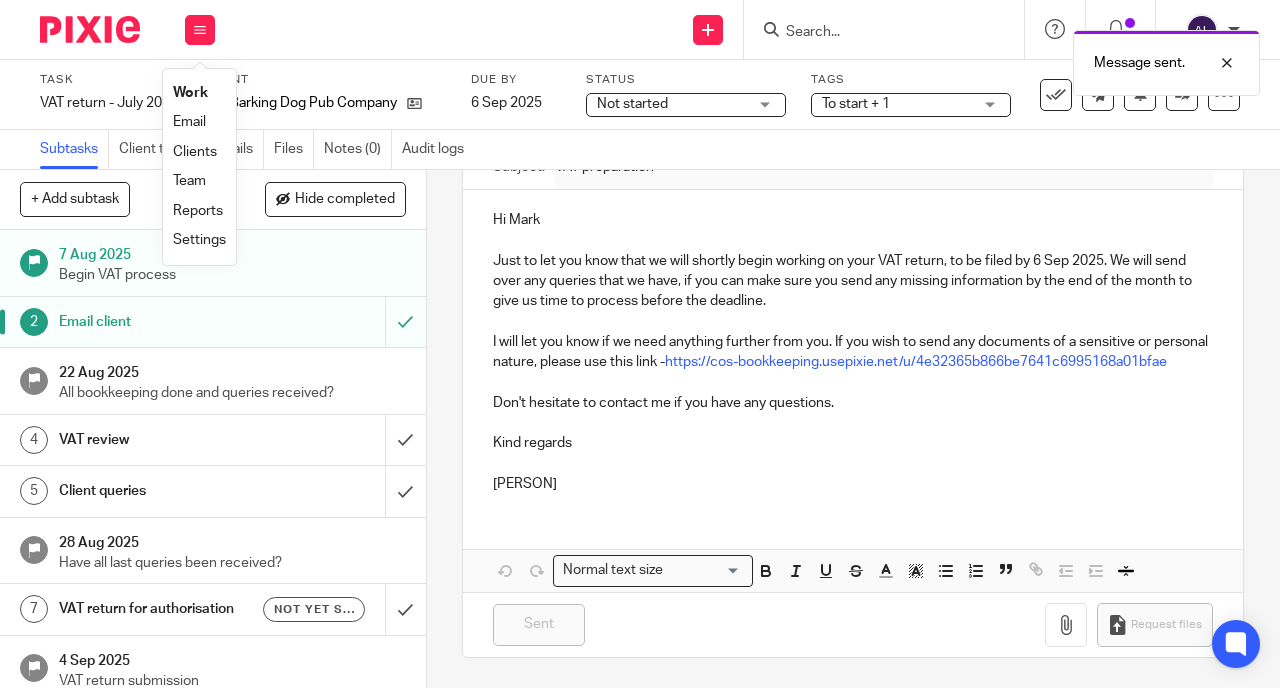 click on "Work" at bounding box center (190, 93) 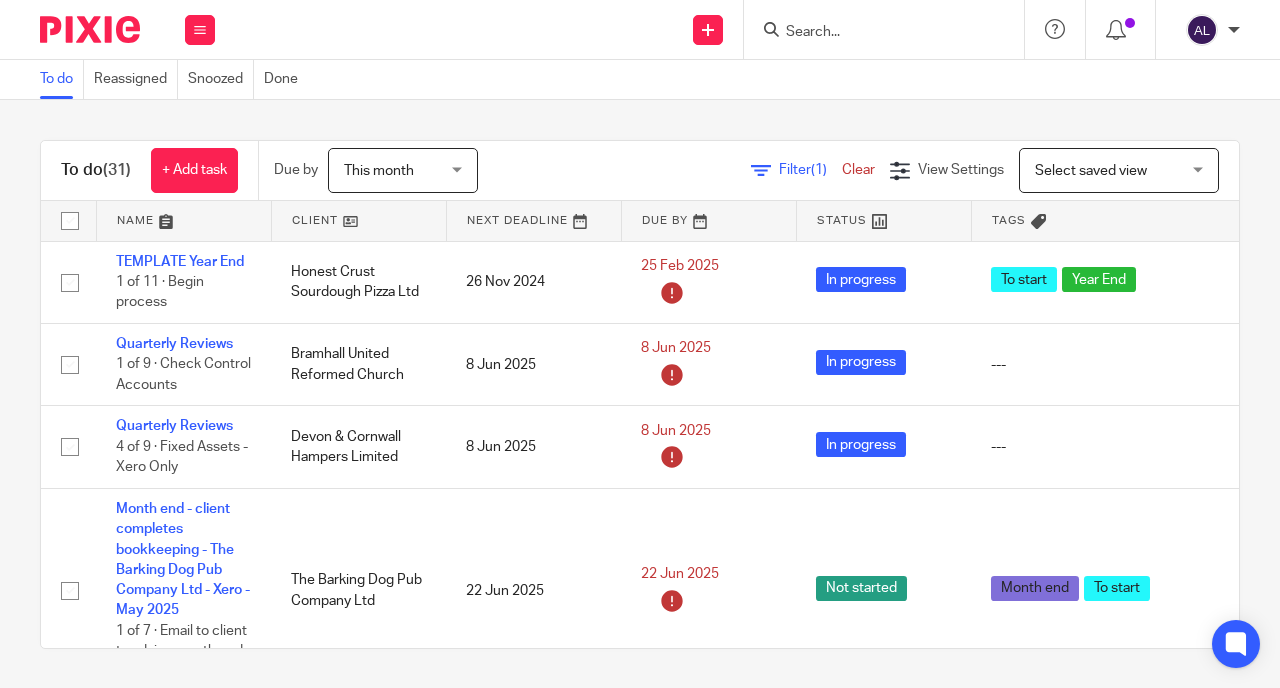 scroll, scrollTop: 0, scrollLeft: 0, axis: both 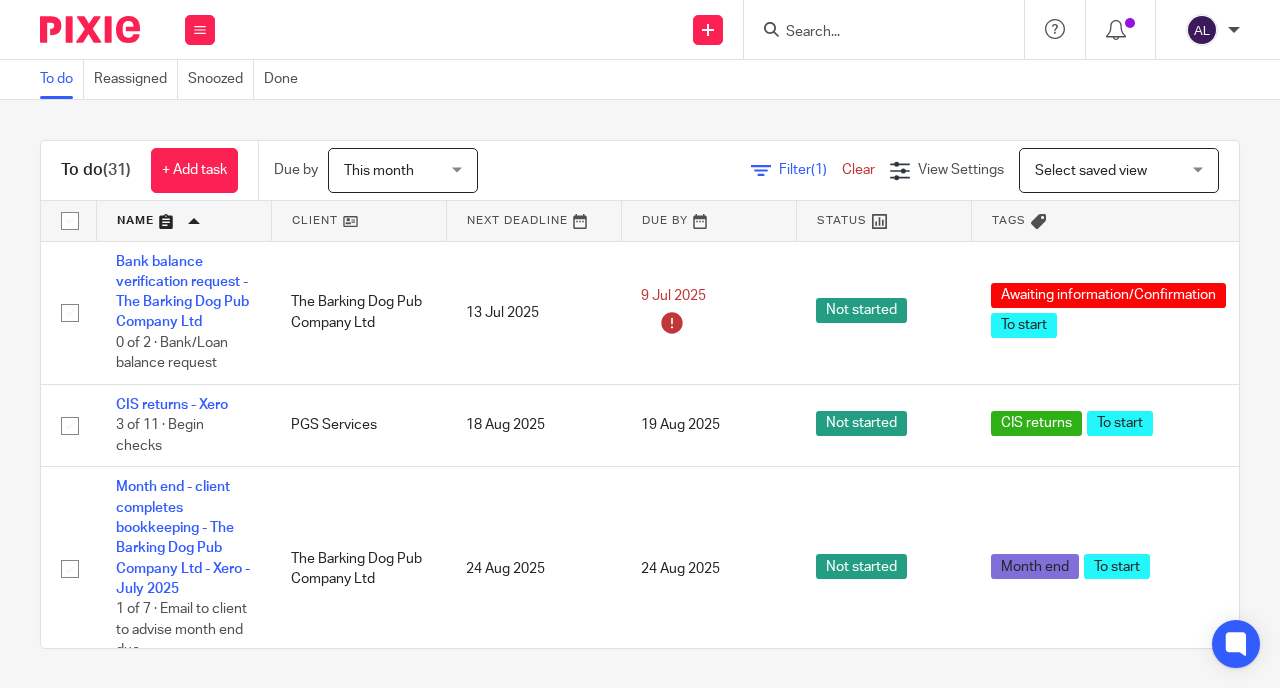 click at bounding box center [184, 221] 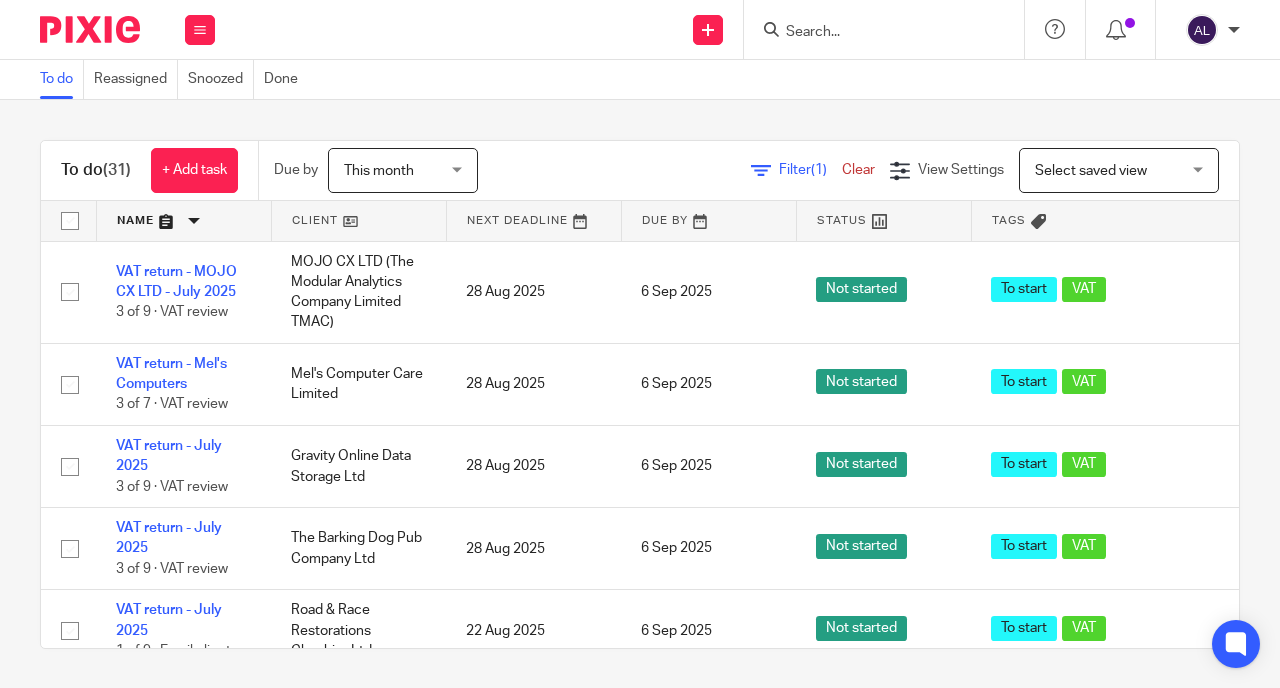 scroll, scrollTop: 0, scrollLeft: 0, axis: both 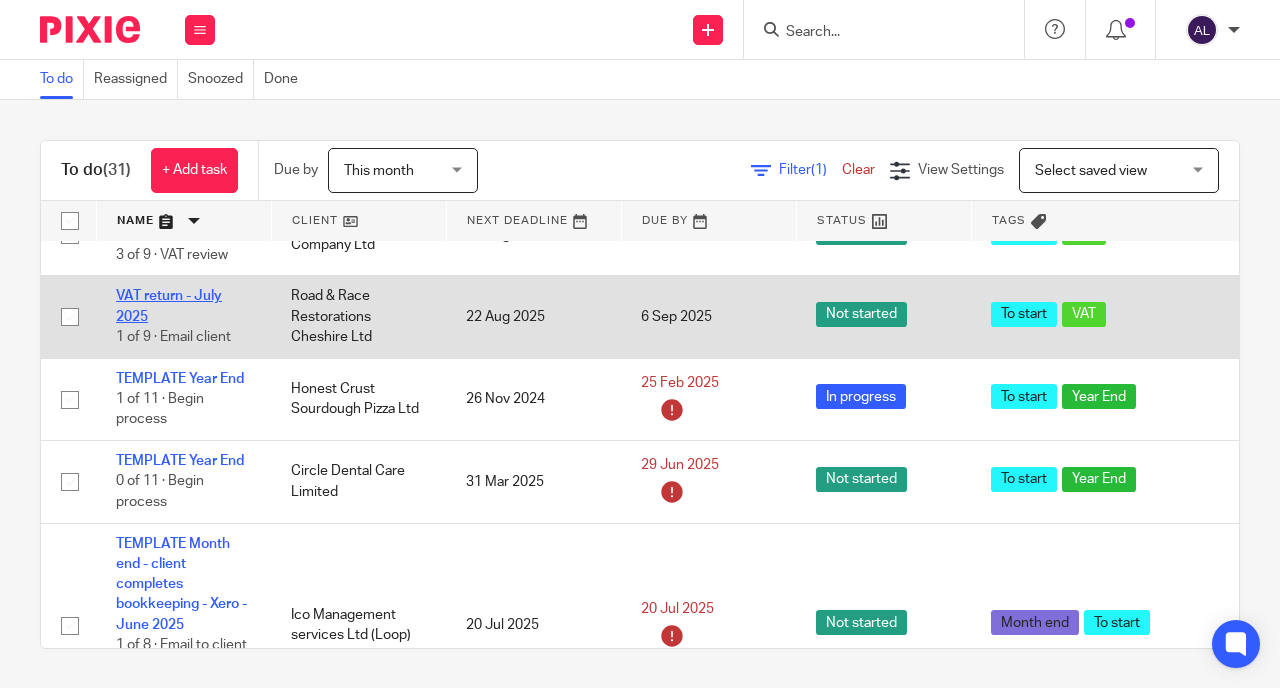 click on "VAT return - July 2025" at bounding box center [169, 306] 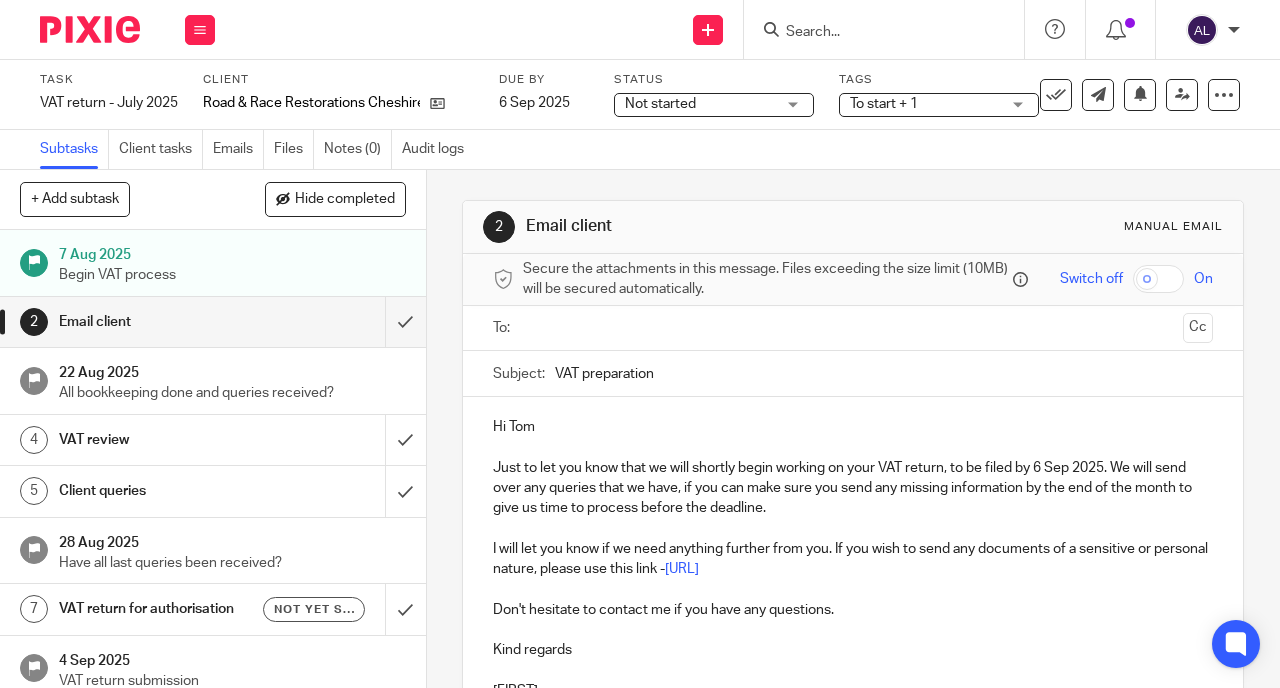 scroll, scrollTop: 0, scrollLeft: 0, axis: both 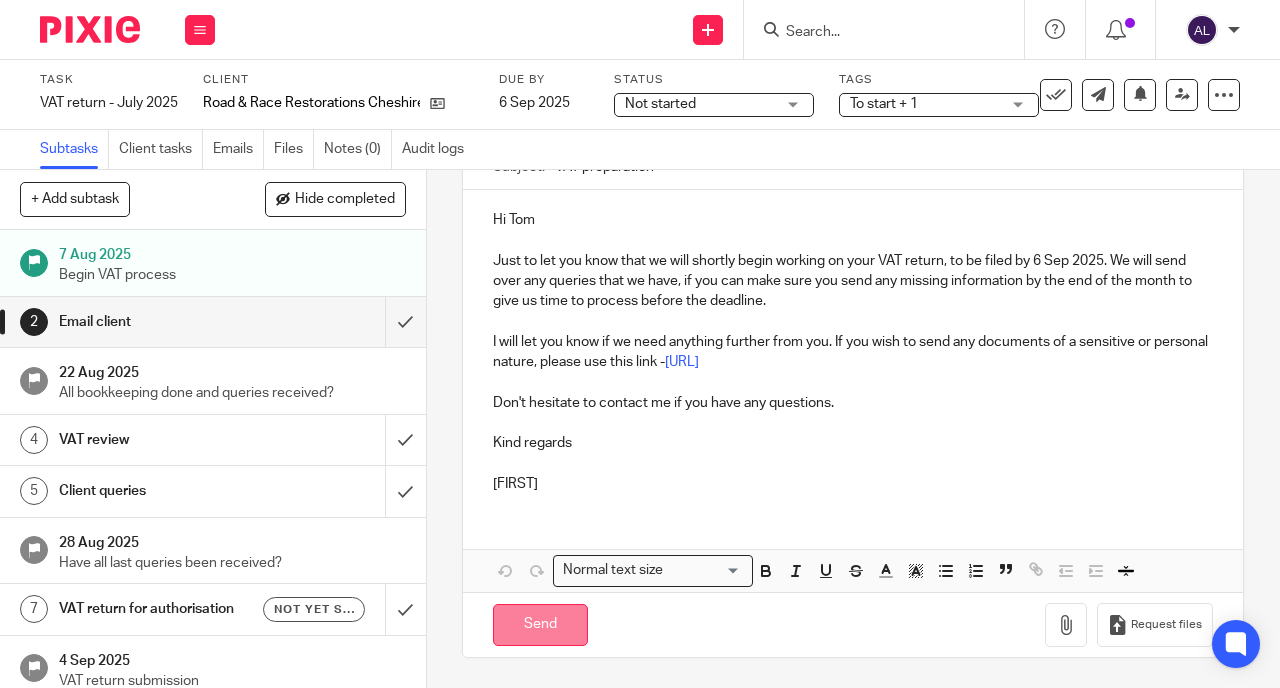 click on "Send" at bounding box center (540, 625) 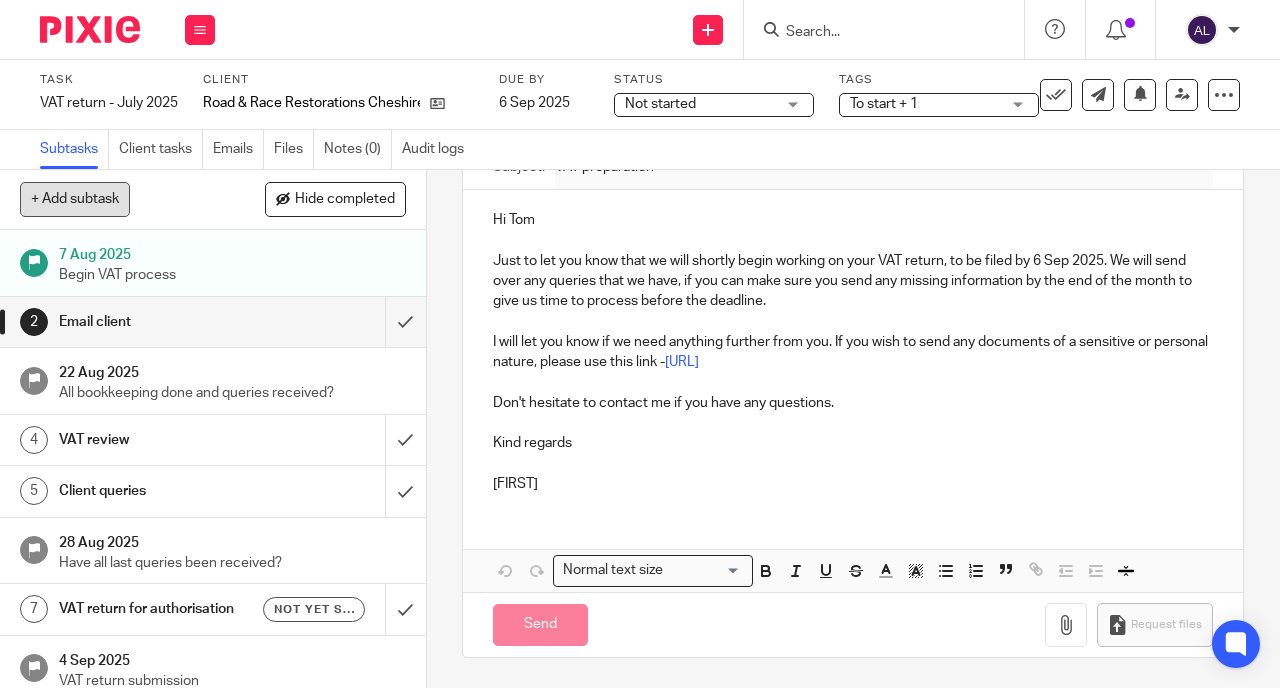 type on "Sent" 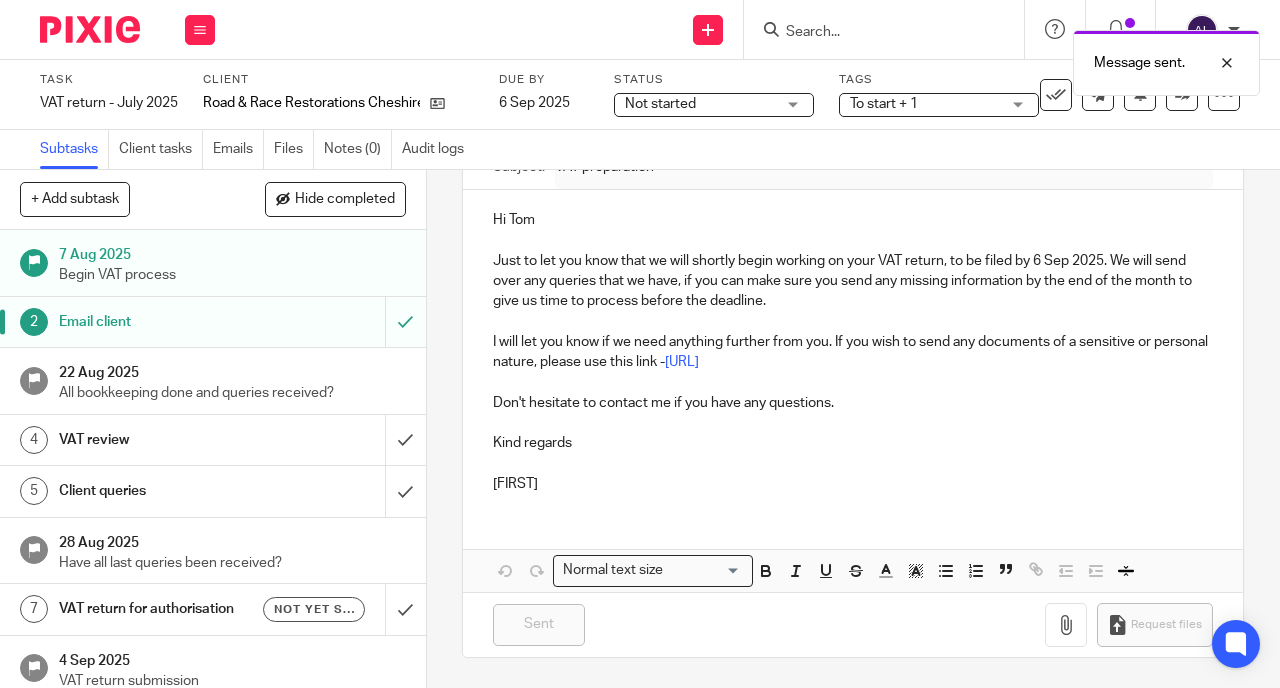 click on "Work
Email
Clients
Team
Reports
Settings" at bounding box center (200, 29) 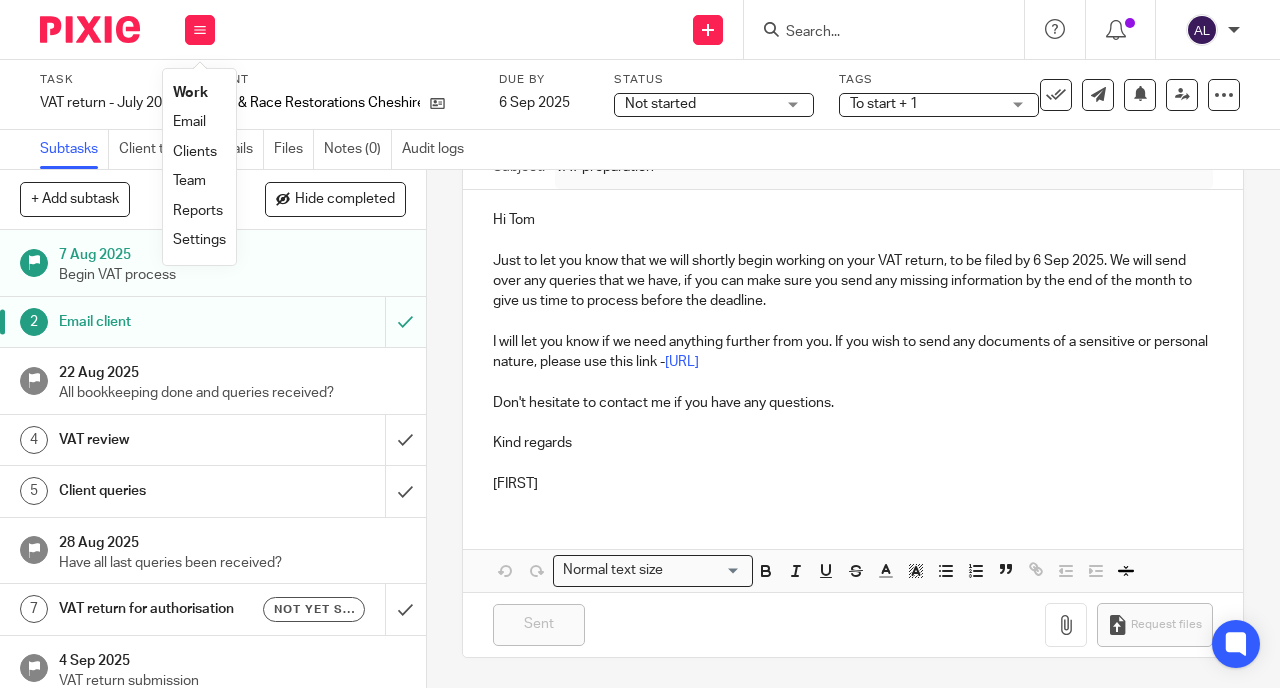 click on "Work" at bounding box center [190, 93] 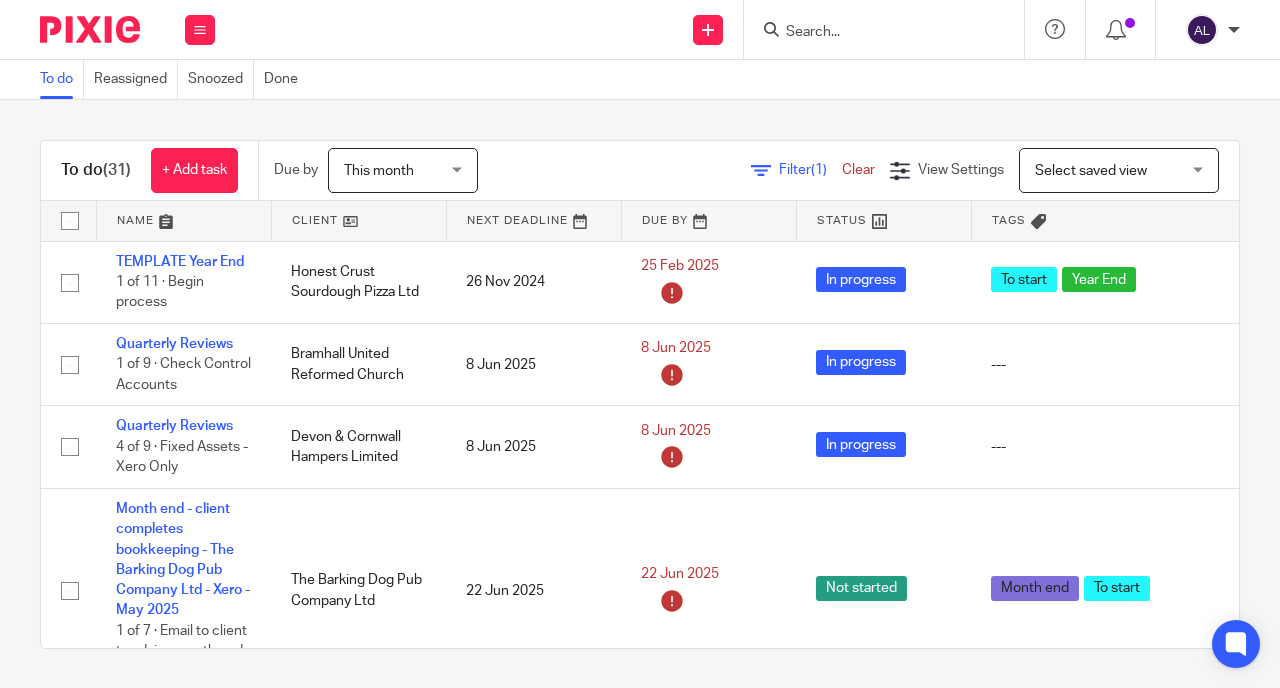 scroll, scrollTop: 0, scrollLeft: 0, axis: both 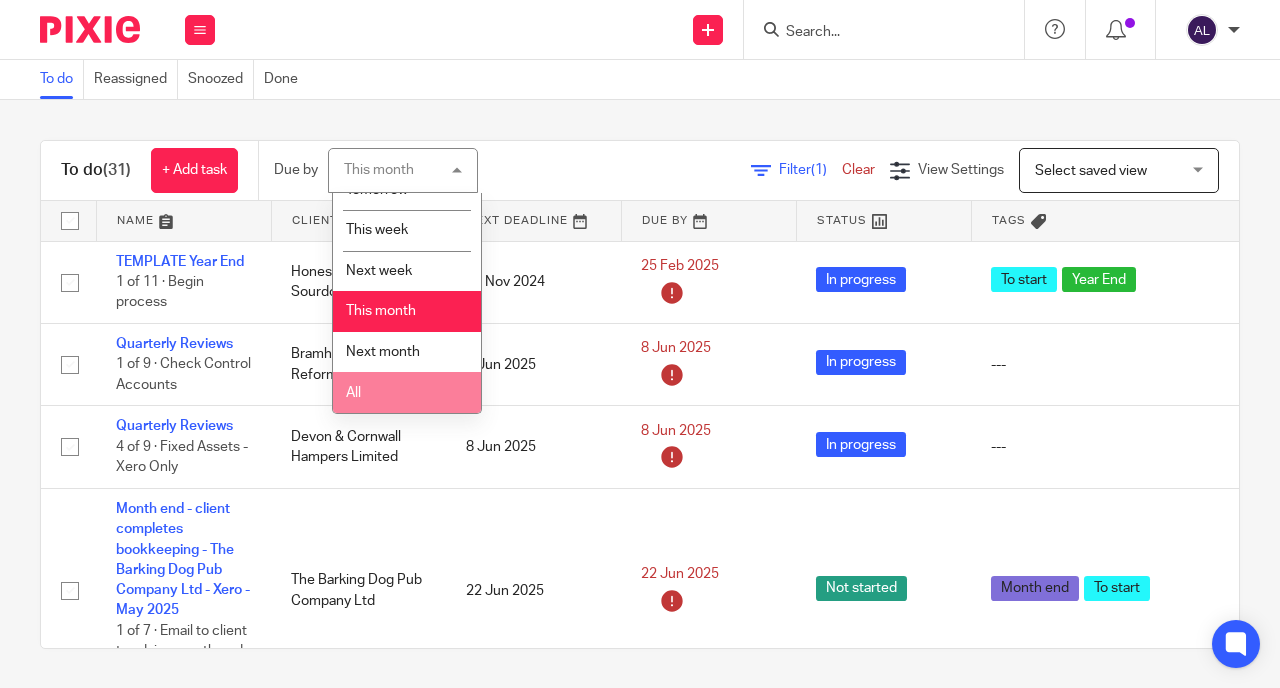 click on "All" at bounding box center [407, 392] 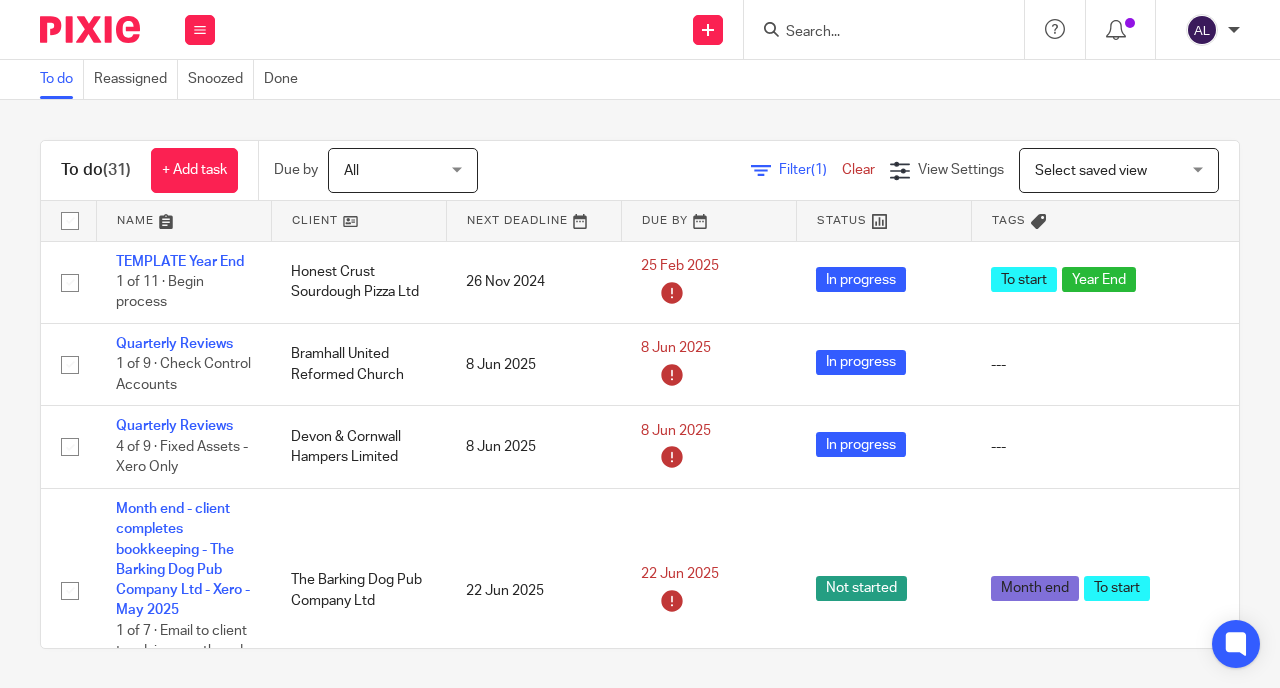 scroll, scrollTop: 0, scrollLeft: 0, axis: both 